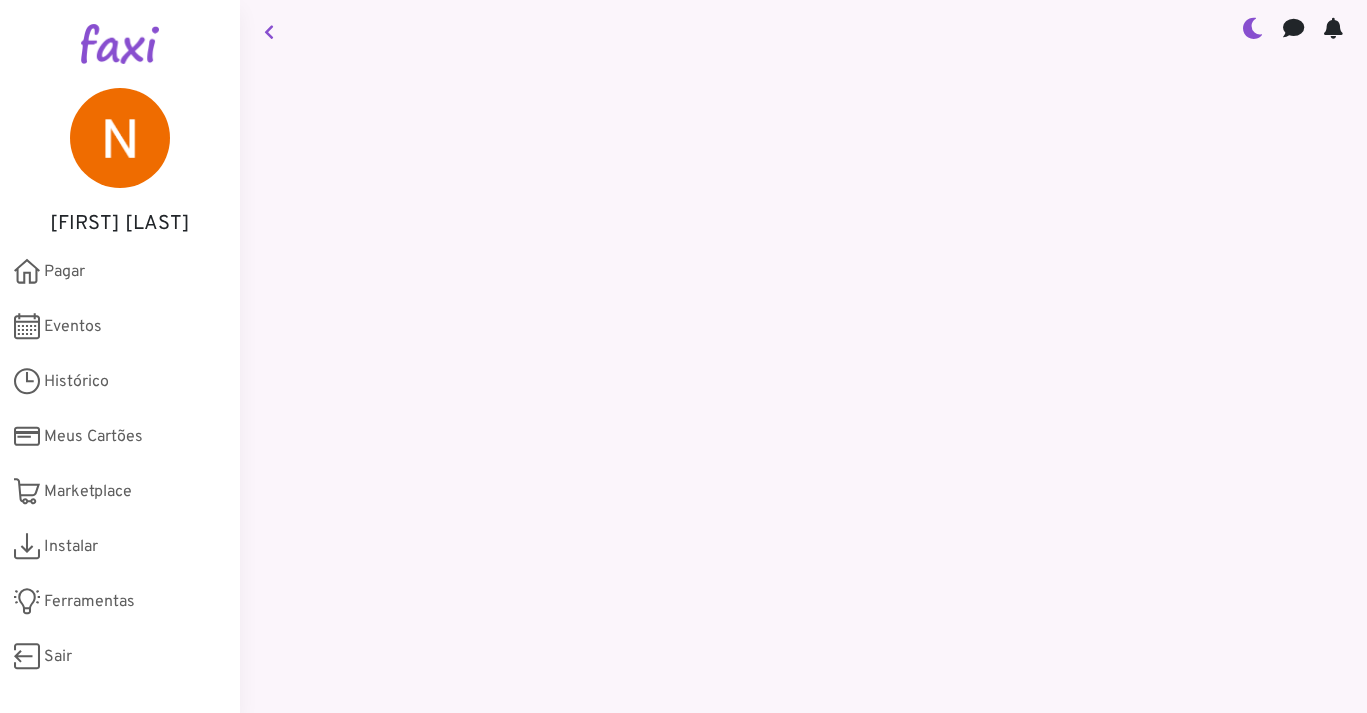 scroll, scrollTop: 0, scrollLeft: 0, axis: both 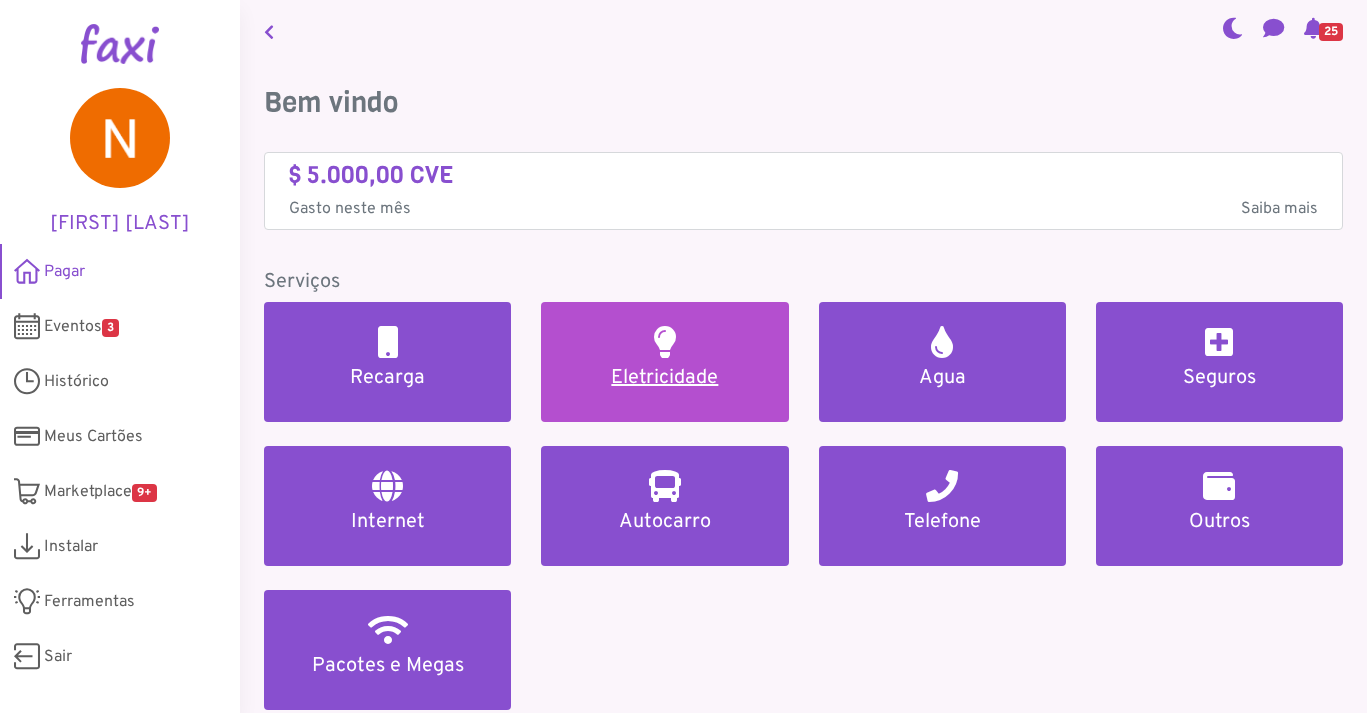 drag, startPoint x: 0, startPoint y: 0, endPoint x: 686, endPoint y: 363, distance: 776.12177 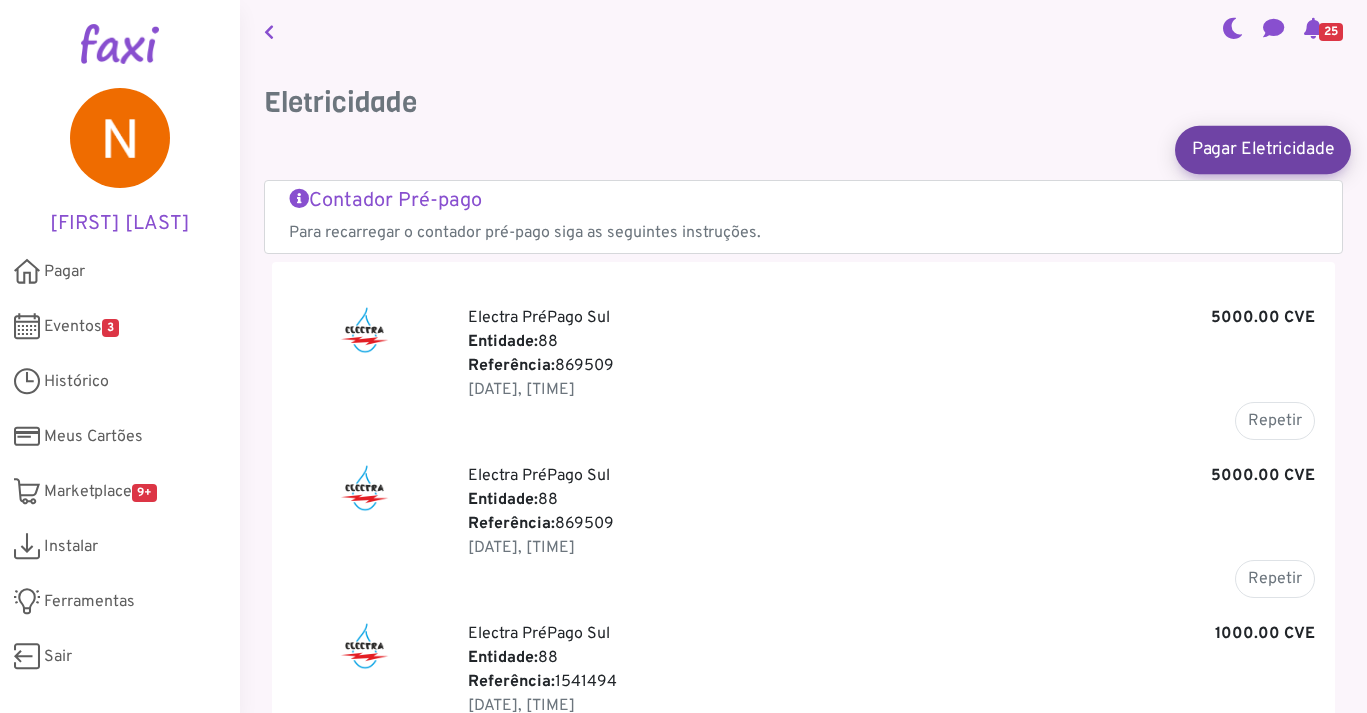 click on "Pagar
Eletricidade" at bounding box center (1263, 149) 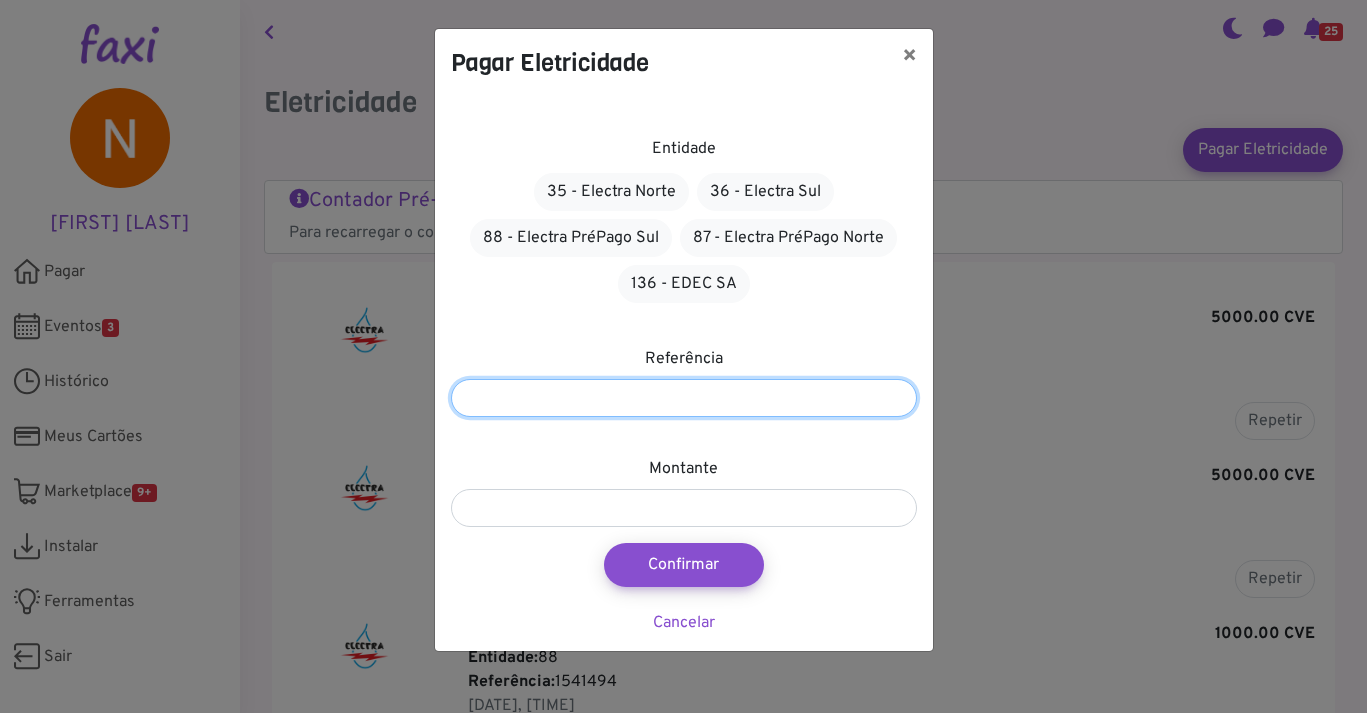 click at bounding box center (684, 398) 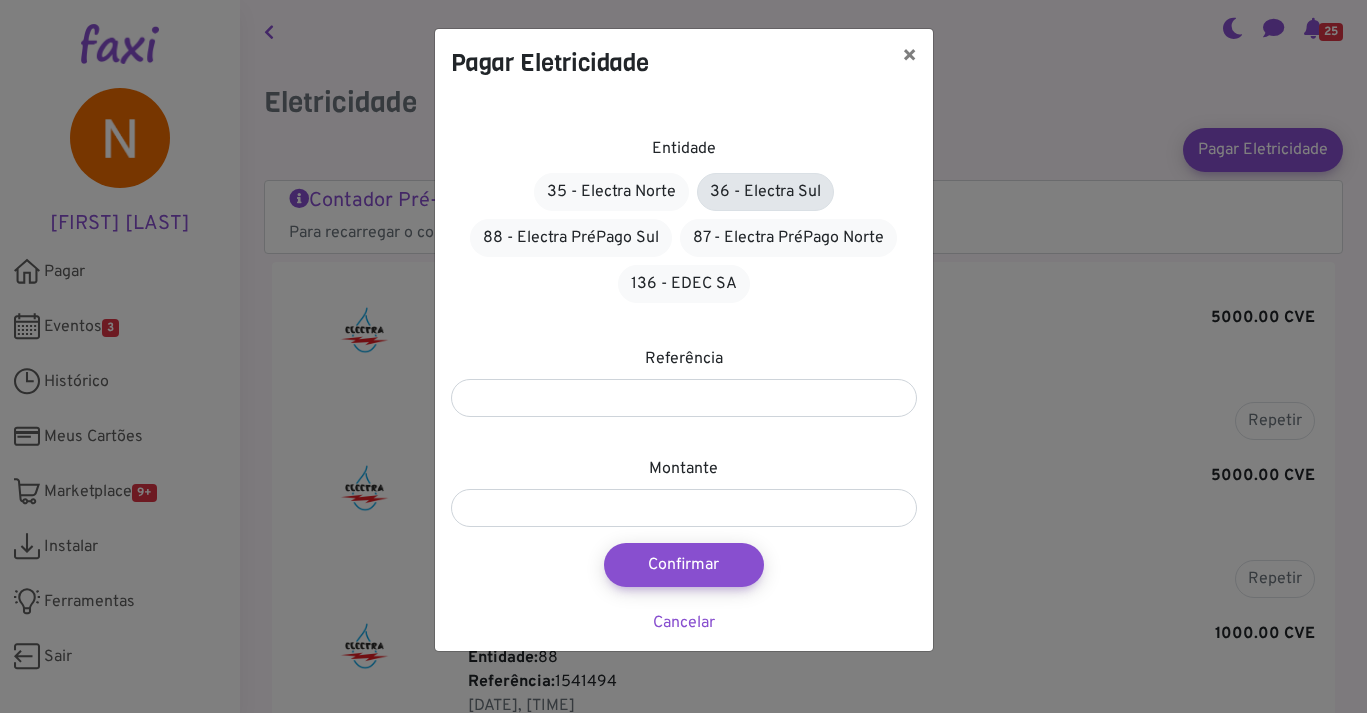 click on "36
-
Electra Sul" at bounding box center [765, 192] 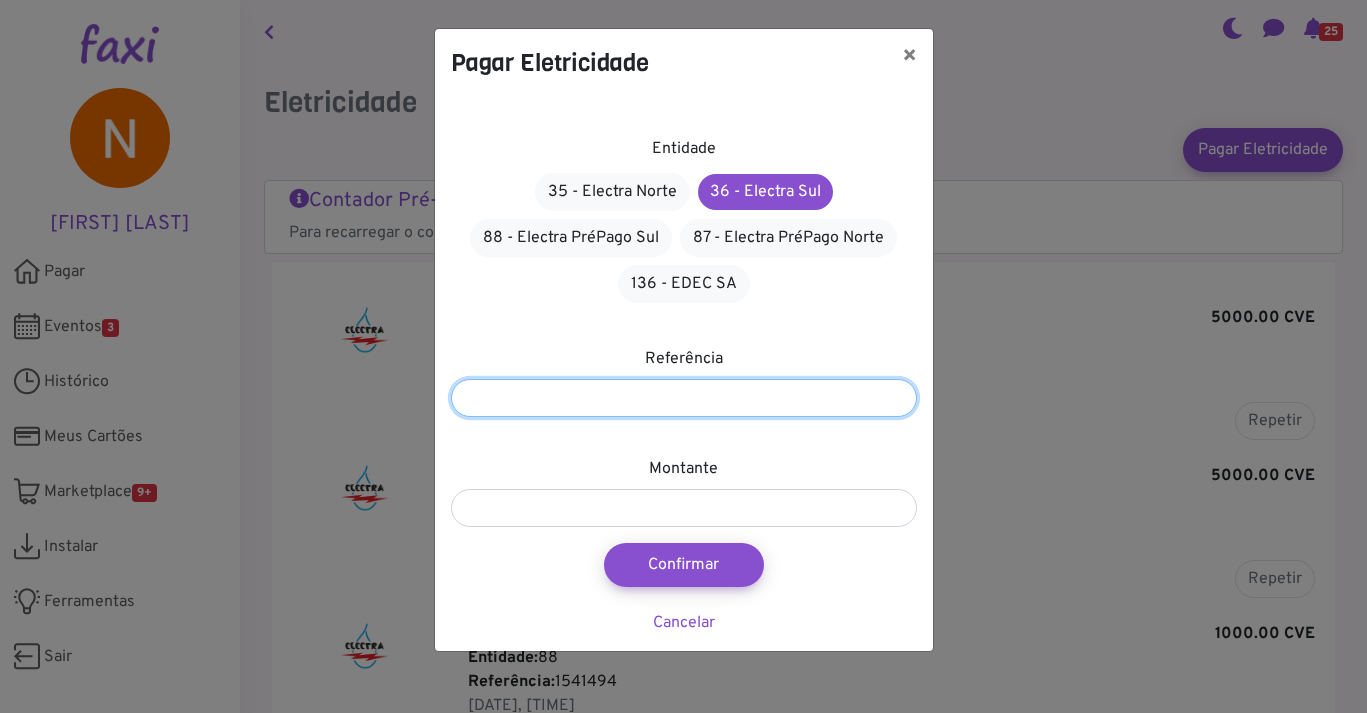 click at bounding box center [684, 398] 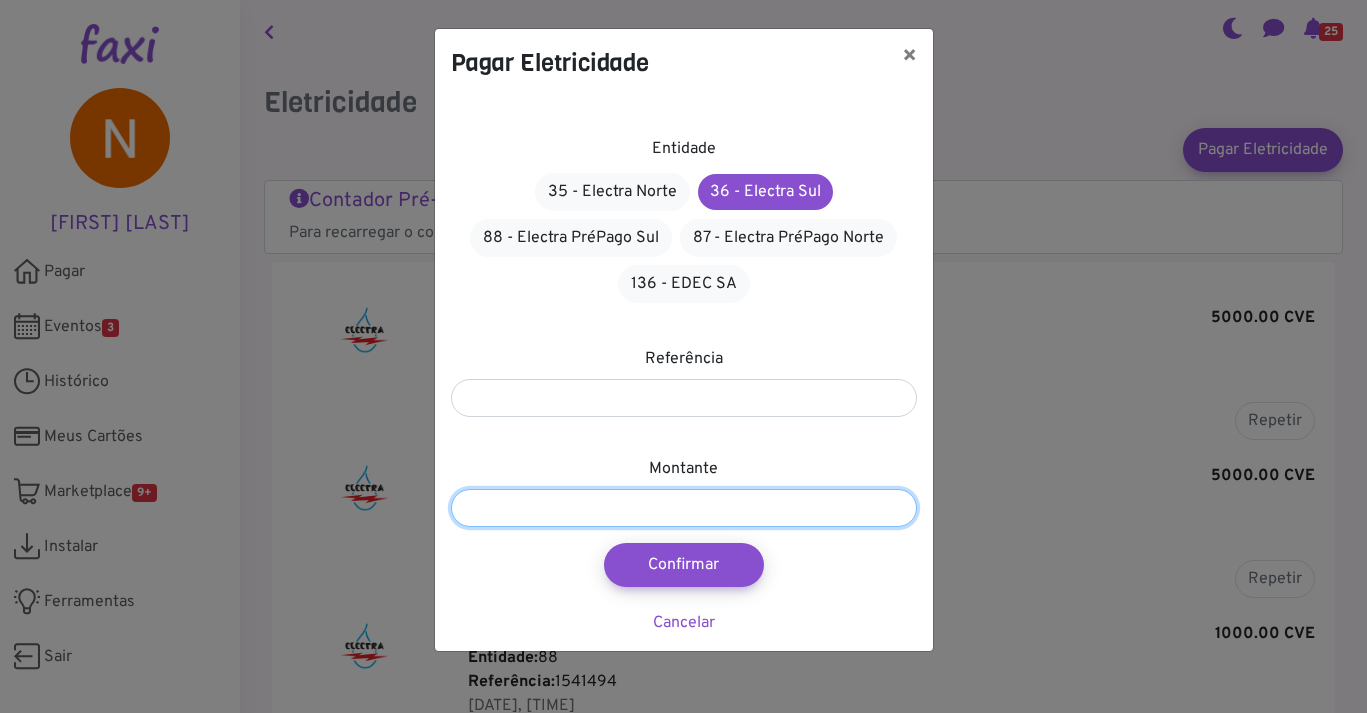 click at bounding box center [684, 508] 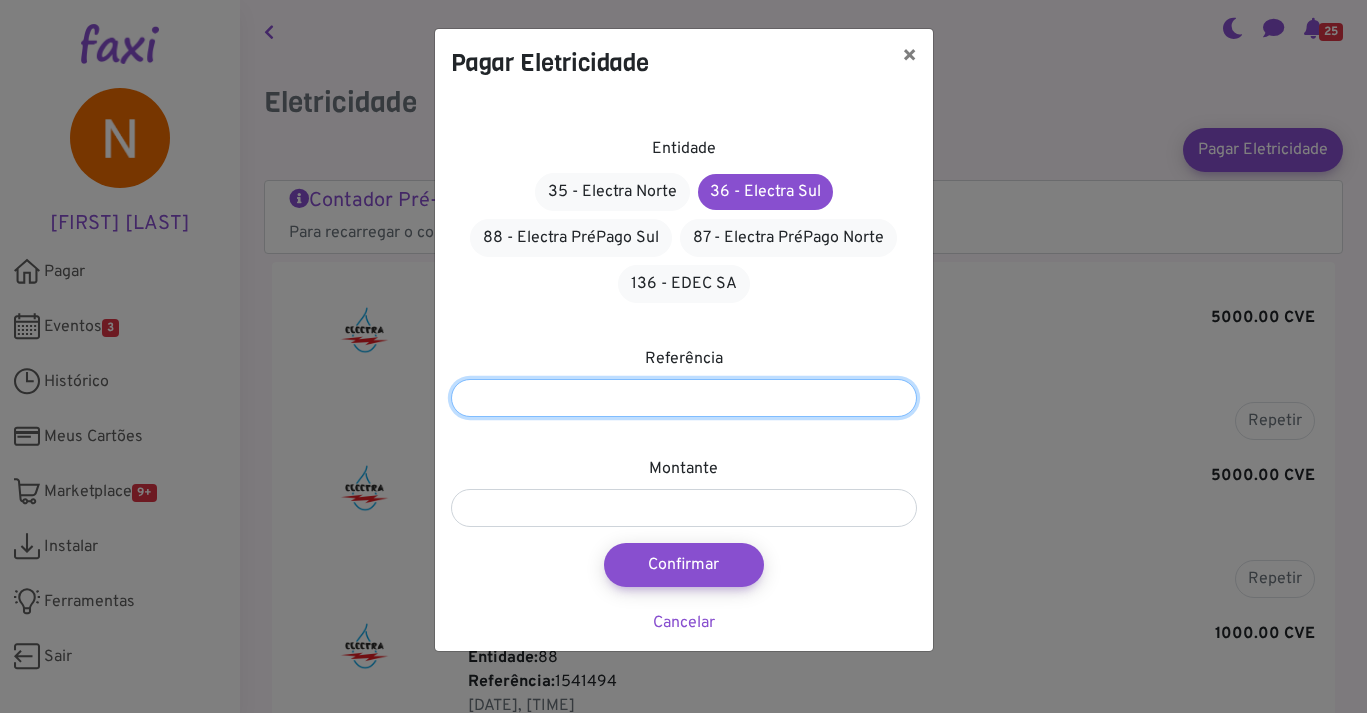 click on "****" at bounding box center (684, 398) 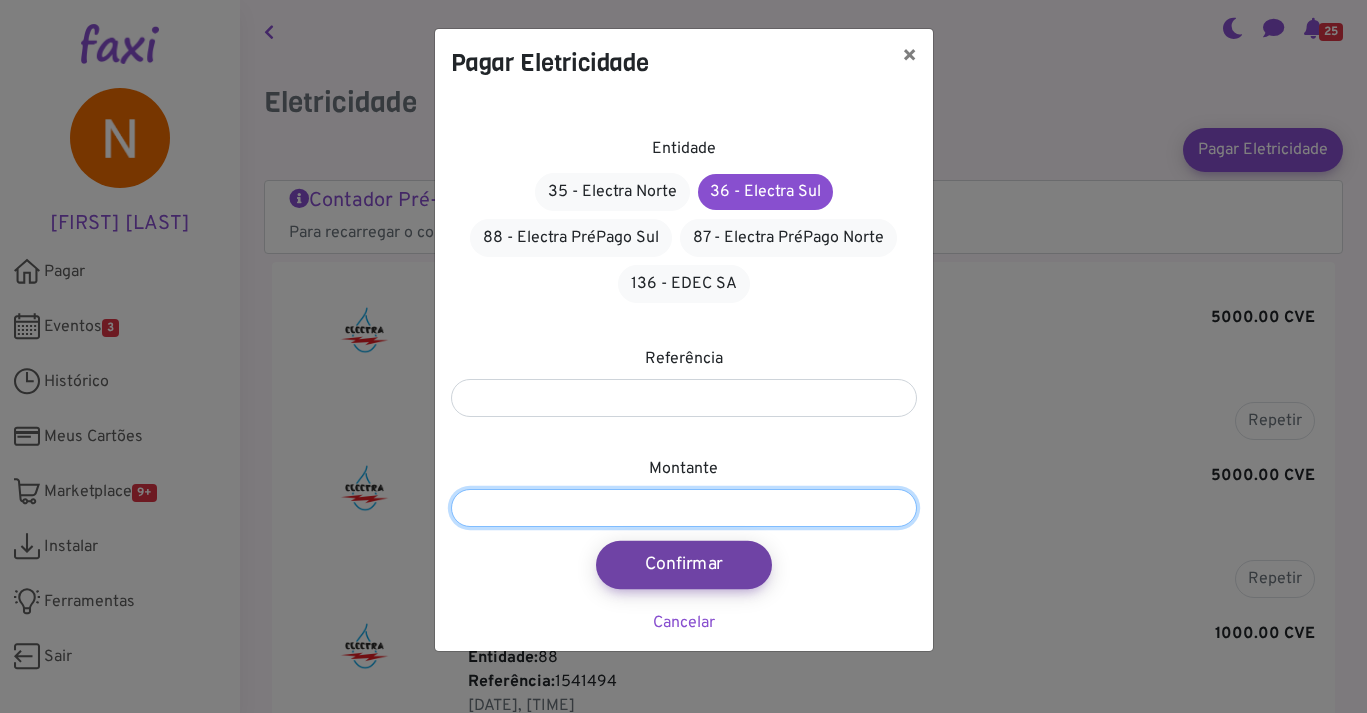 type on "****" 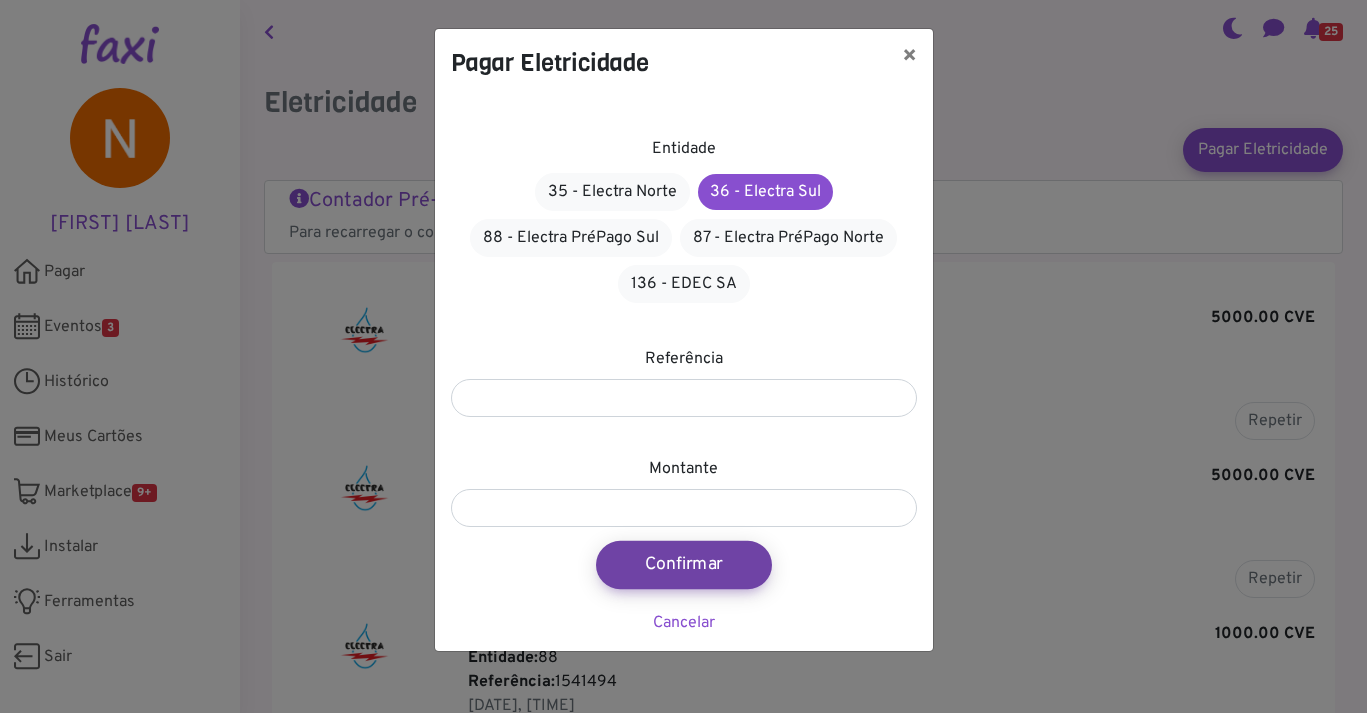 click on "Confirmar" at bounding box center (684, 565) 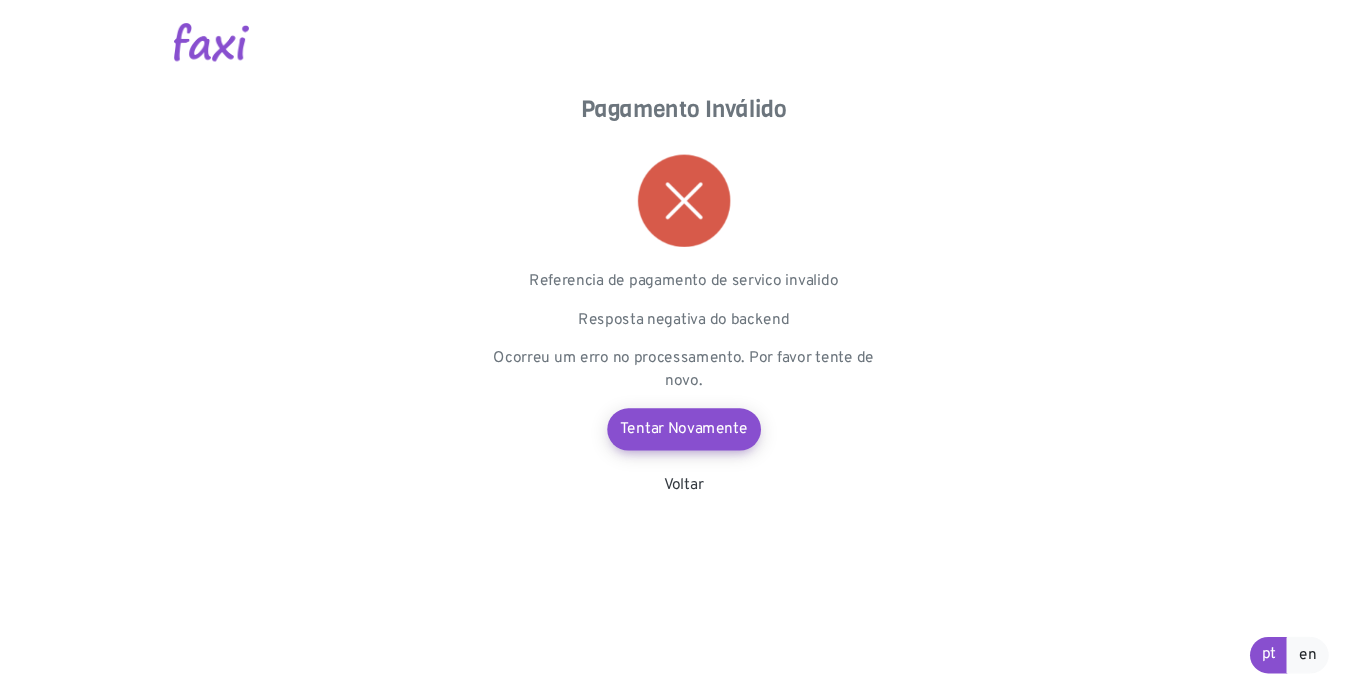 scroll, scrollTop: 0, scrollLeft: 0, axis: both 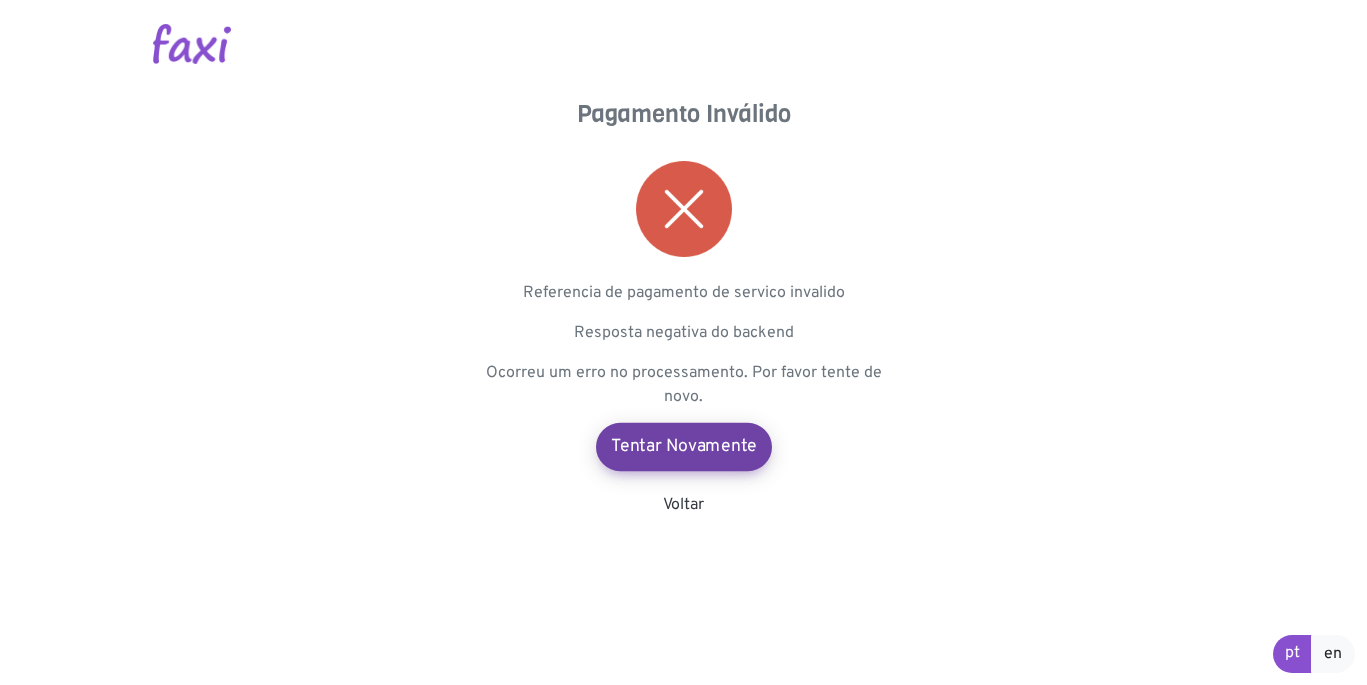 click on "Tentar Novamente" at bounding box center (684, 447) 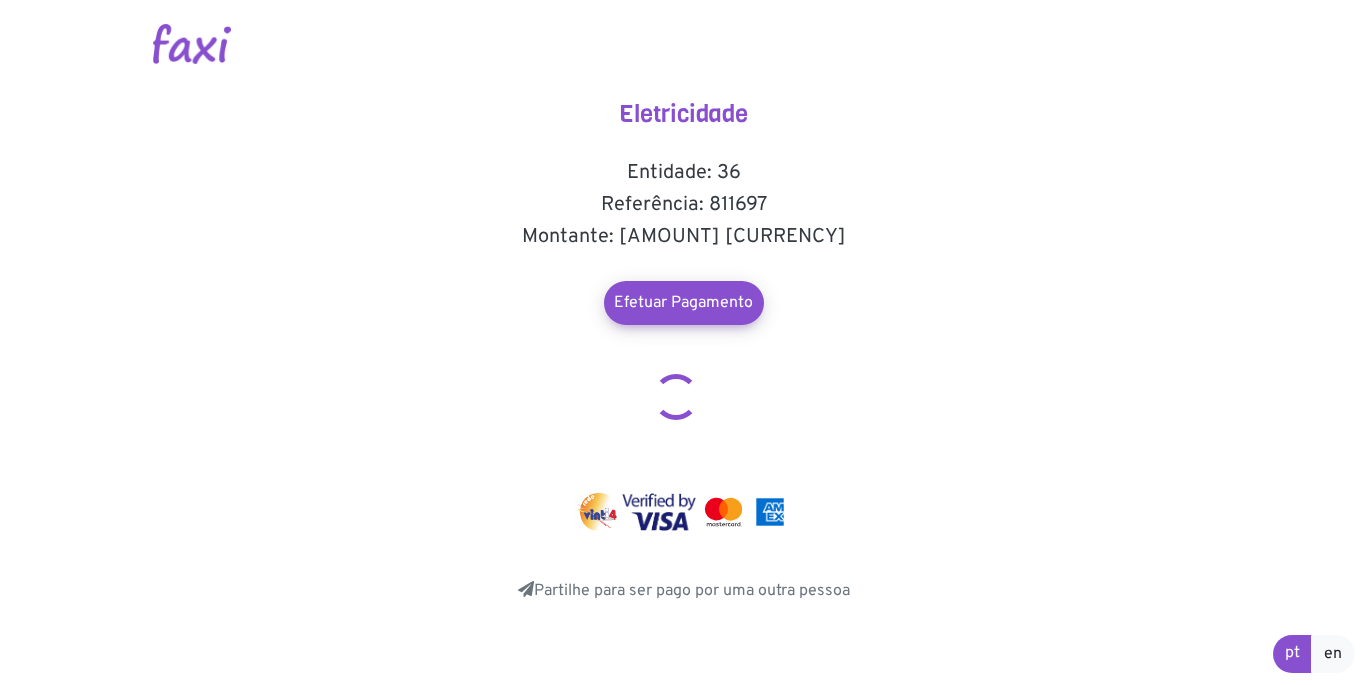 scroll, scrollTop: 0, scrollLeft: 0, axis: both 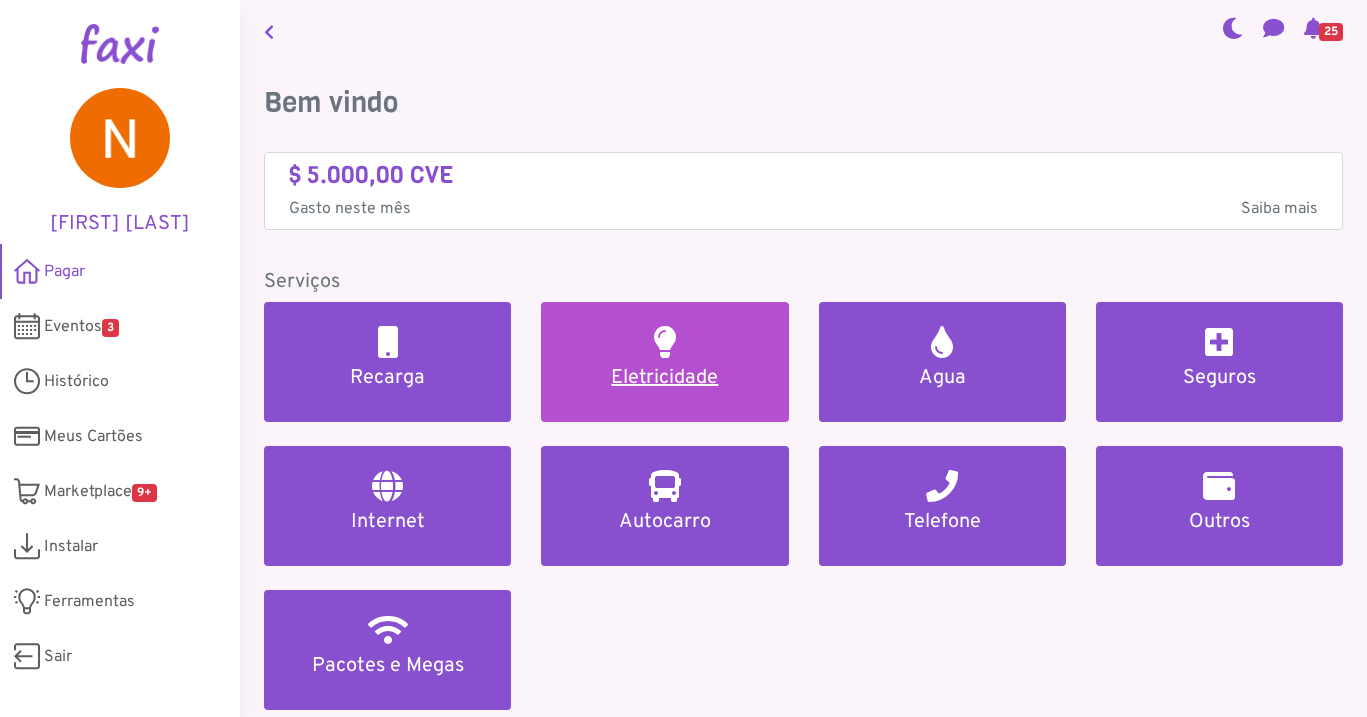 click on "Eletricidade" at bounding box center [664, 378] 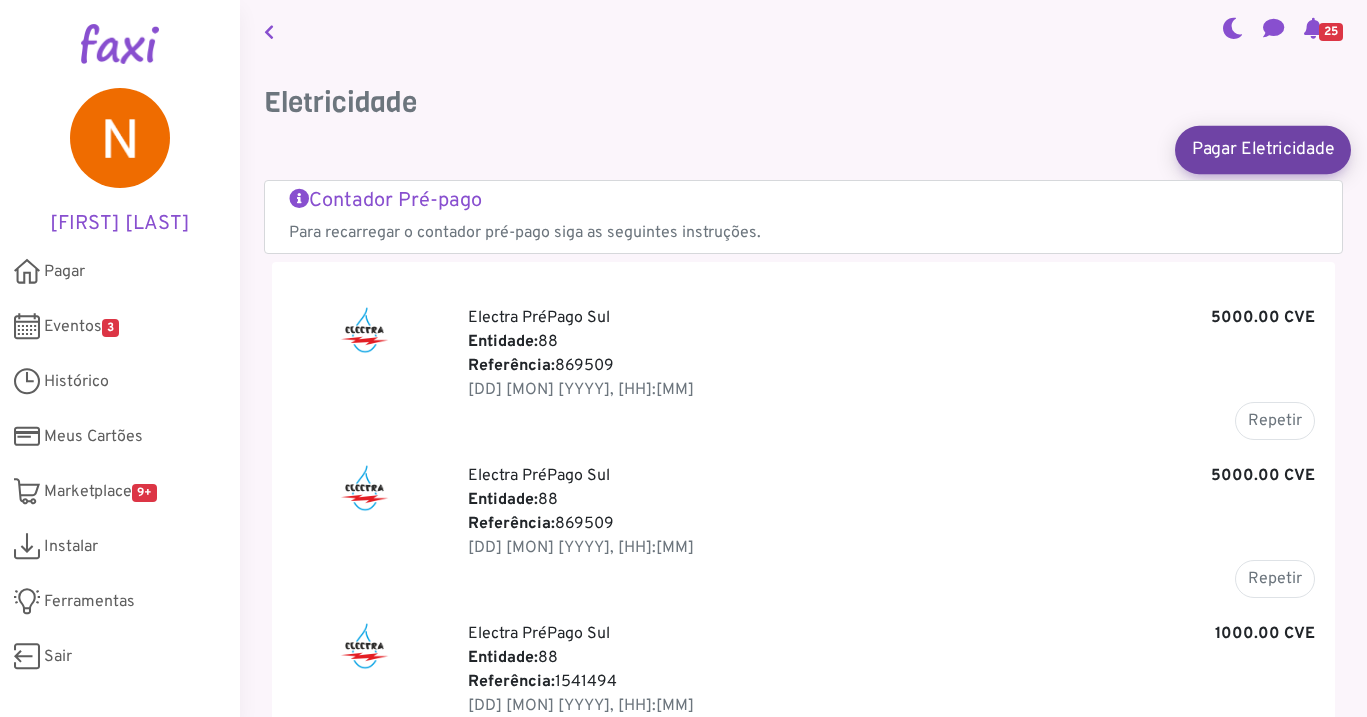 click on "Pagar
Eletricidade" at bounding box center (1263, 149) 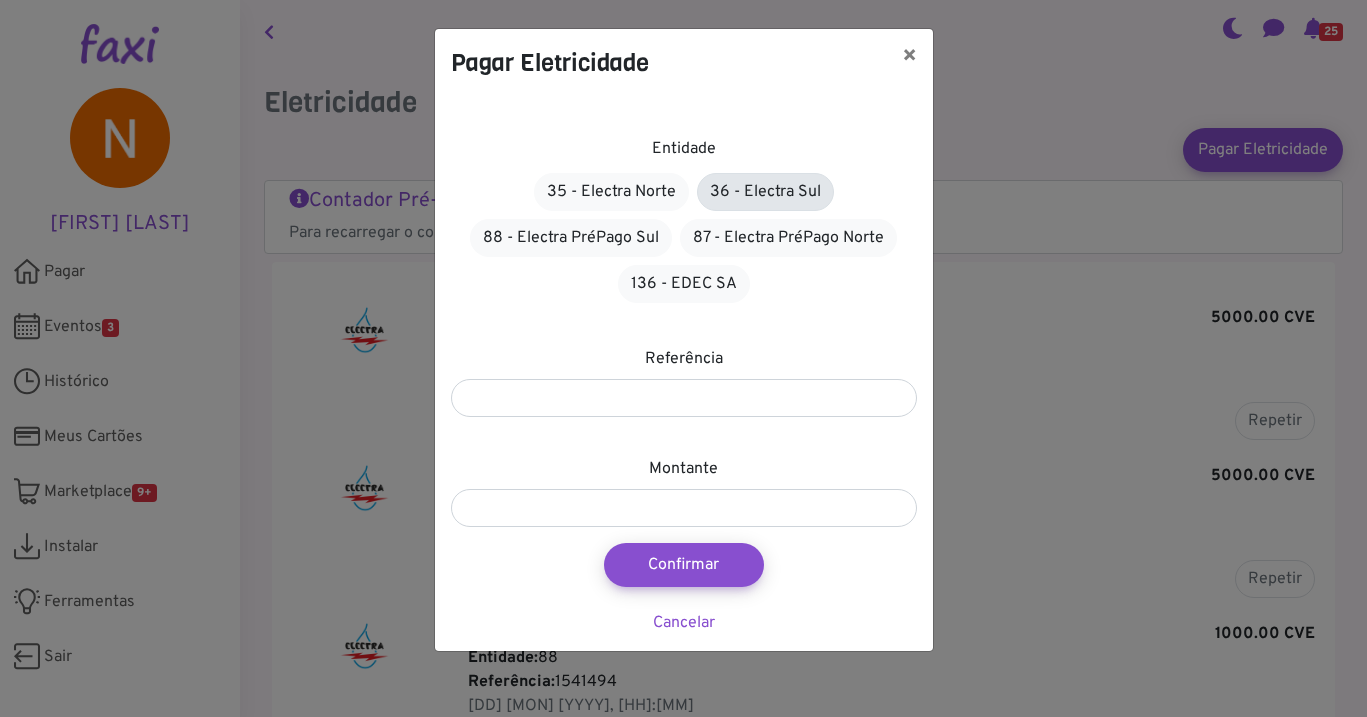 click on "36
-
Electra Sul" at bounding box center (765, 192) 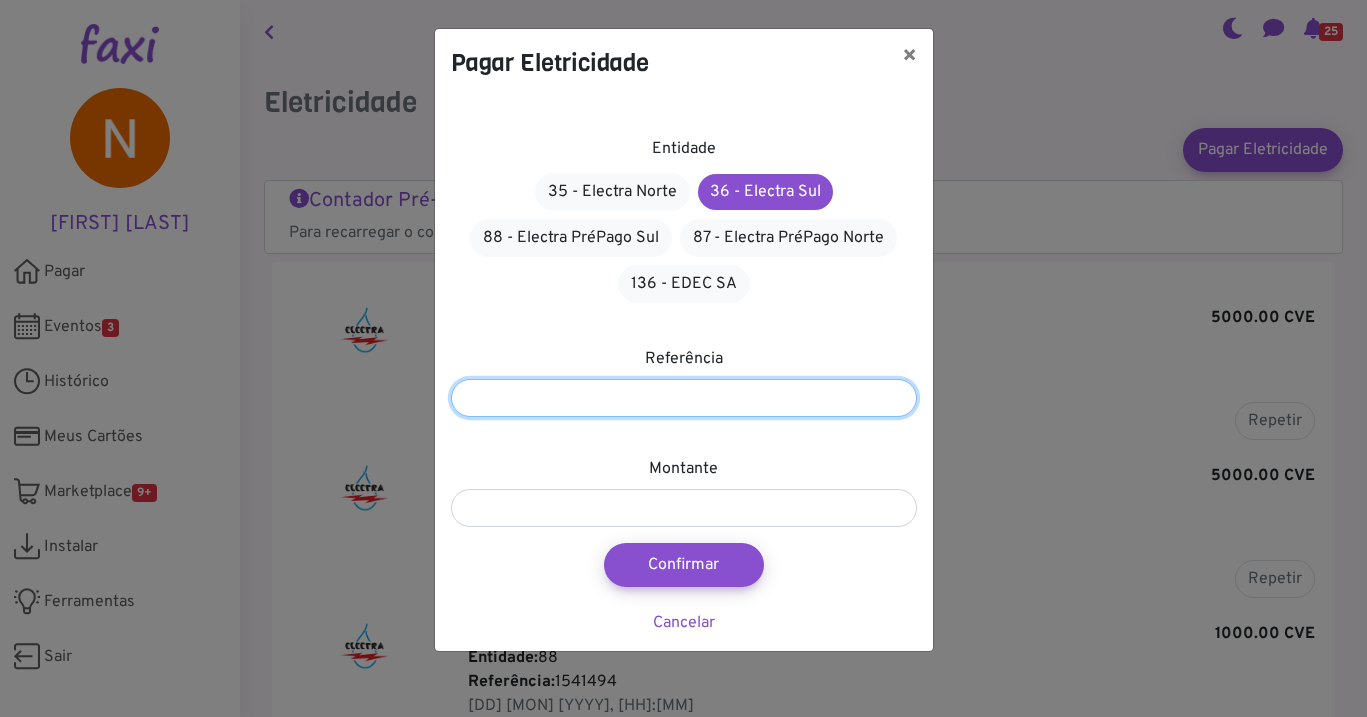 click at bounding box center (684, 398) 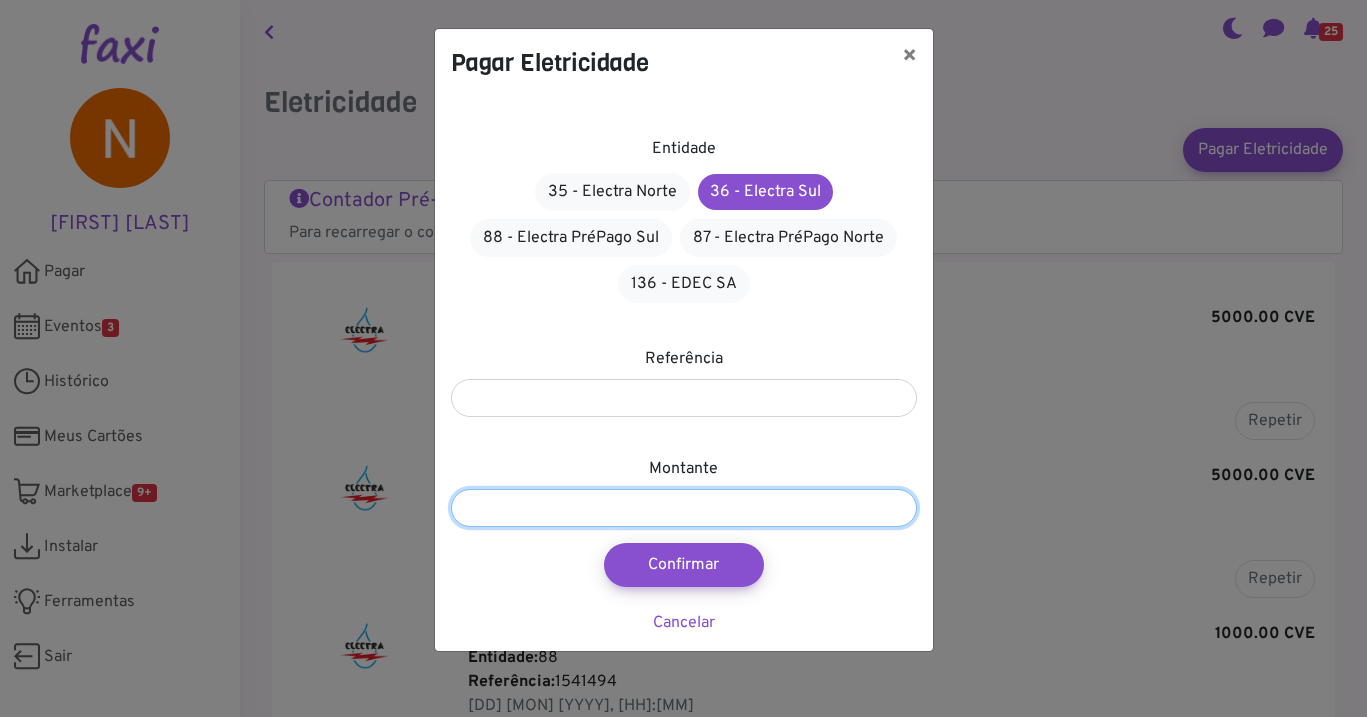 click at bounding box center (684, 508) 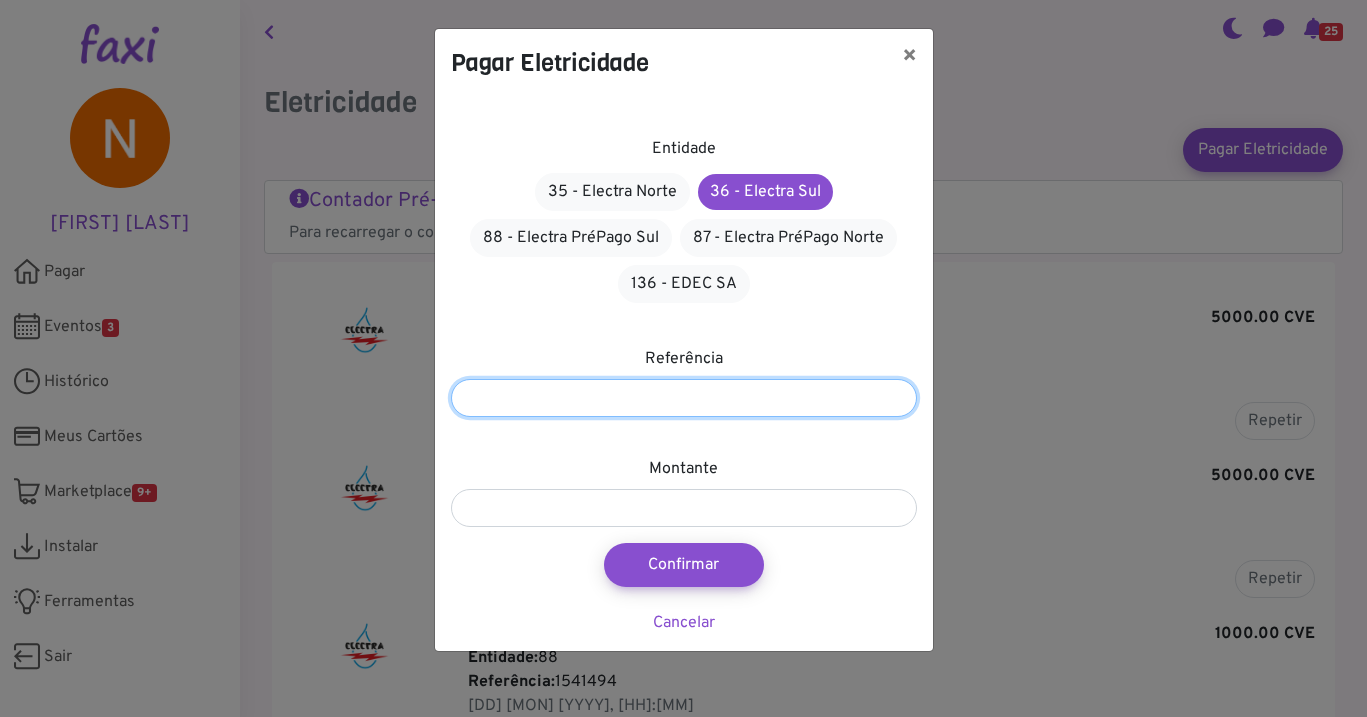 click at bounding box center (684, 398) 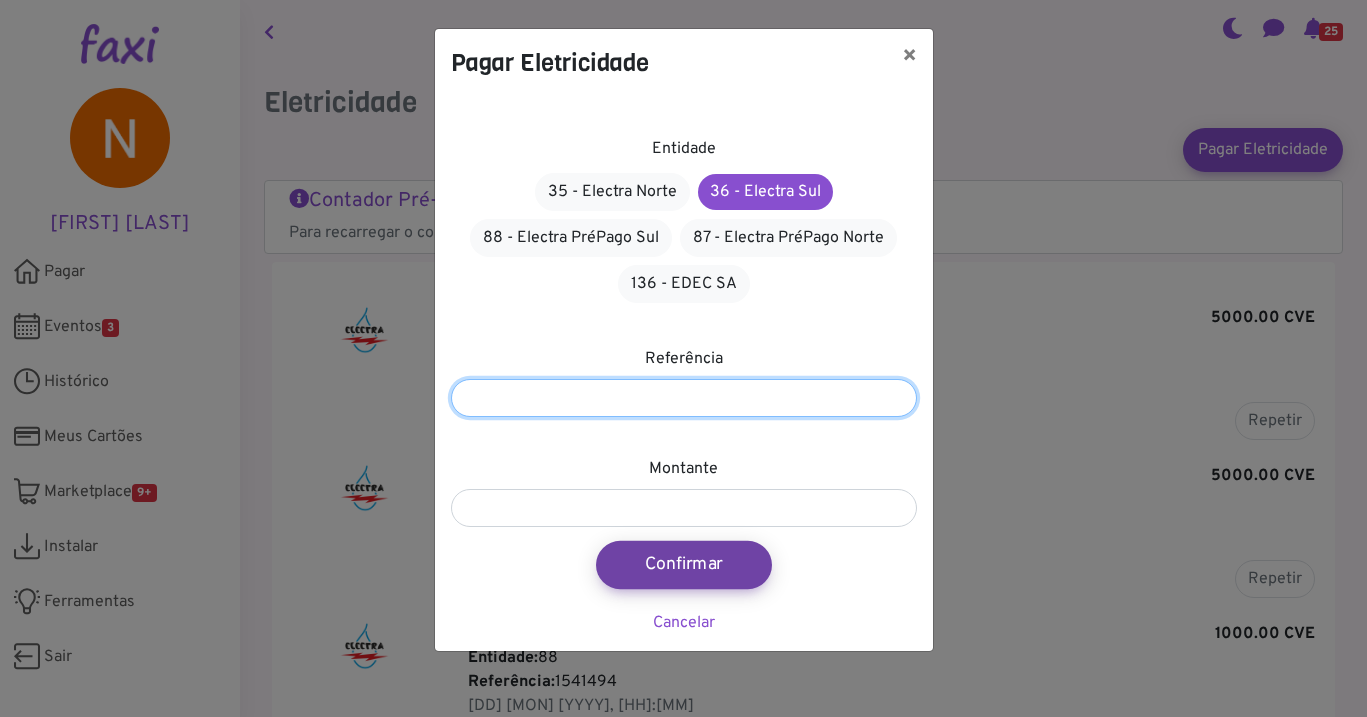 type on "*******" 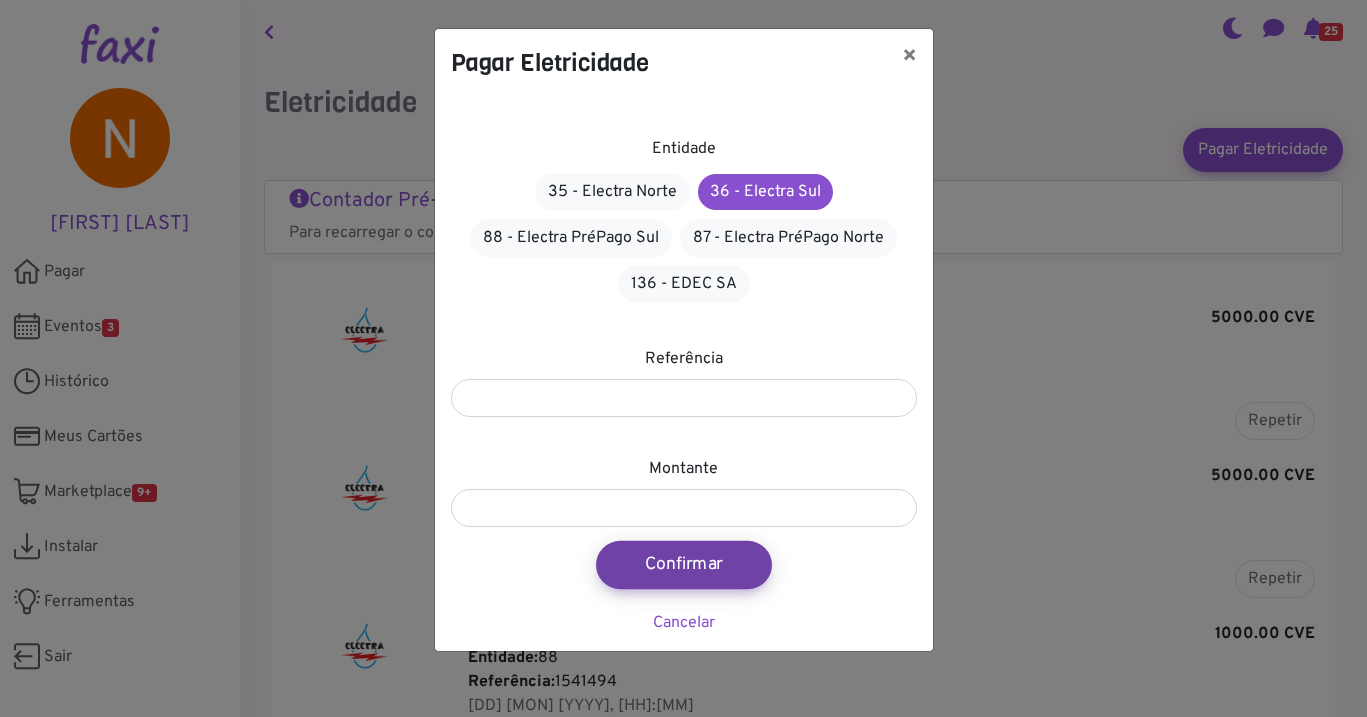 click on "Confirmar" at bounding box center [684, 565] 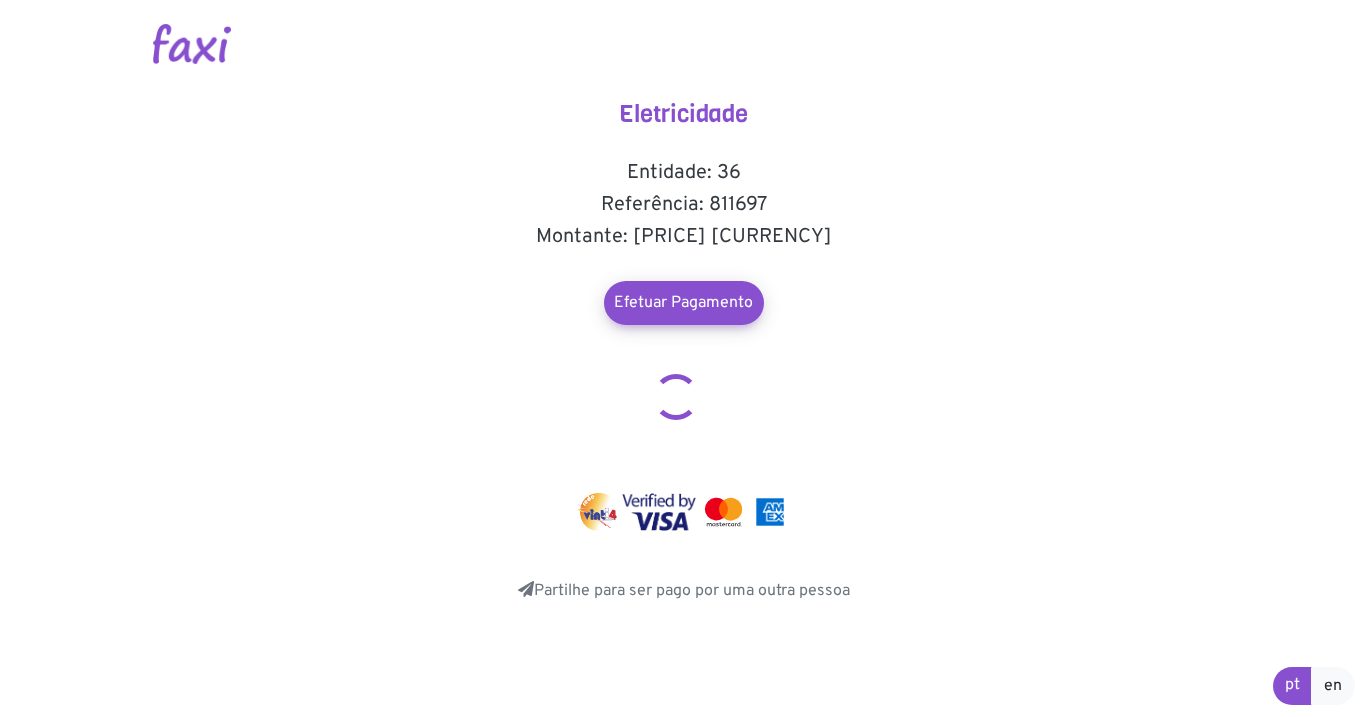 scroll, scrollTop: 0, scrollLeft: 0, axis: both 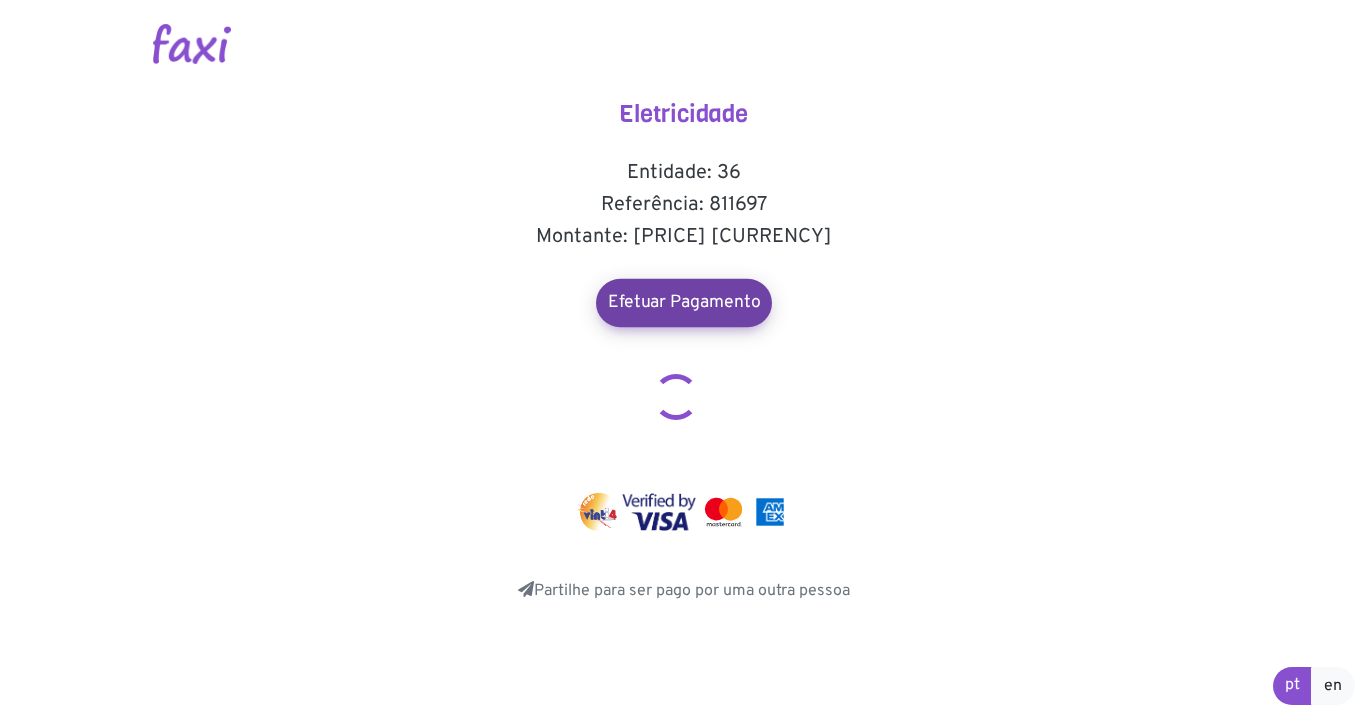 click on "Efetuar Pagamento" at bounding box center [684, 303] 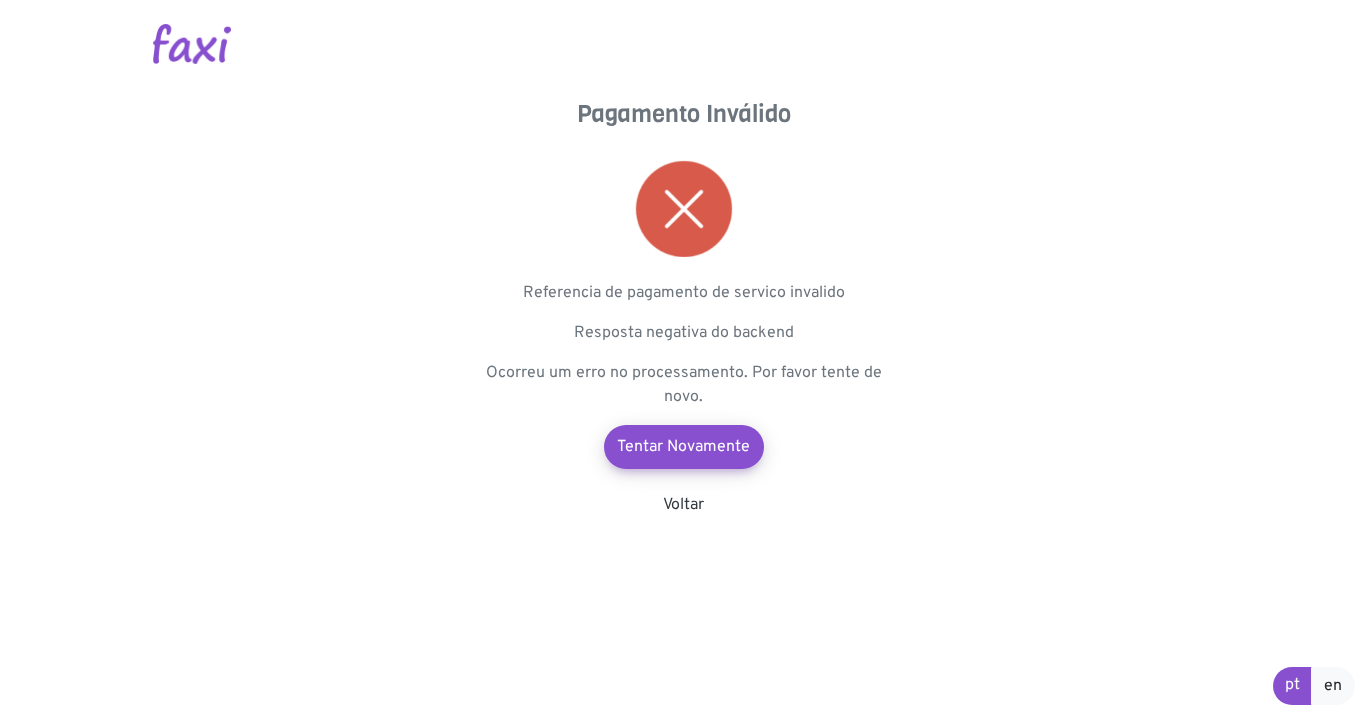 scroll, scrollTop: 0, scrollLeft: 0, axis: both 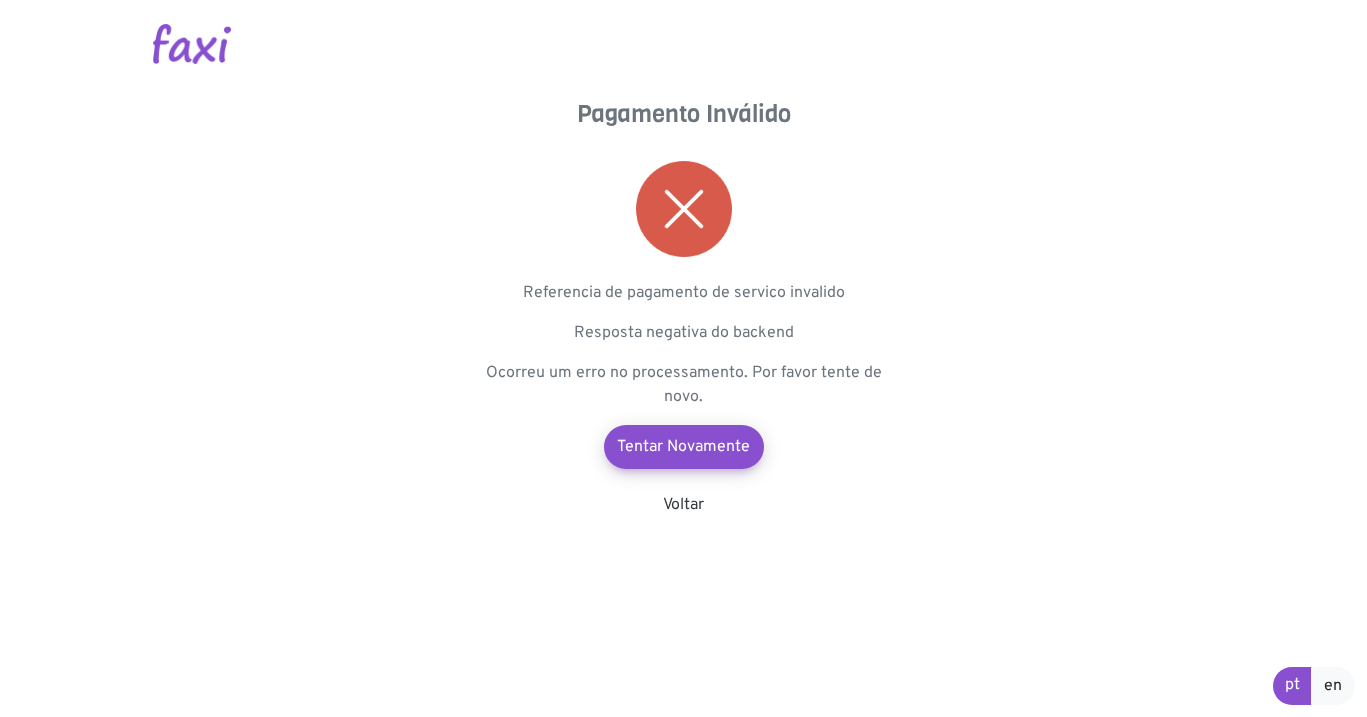 click at bounding box center (192, 44) 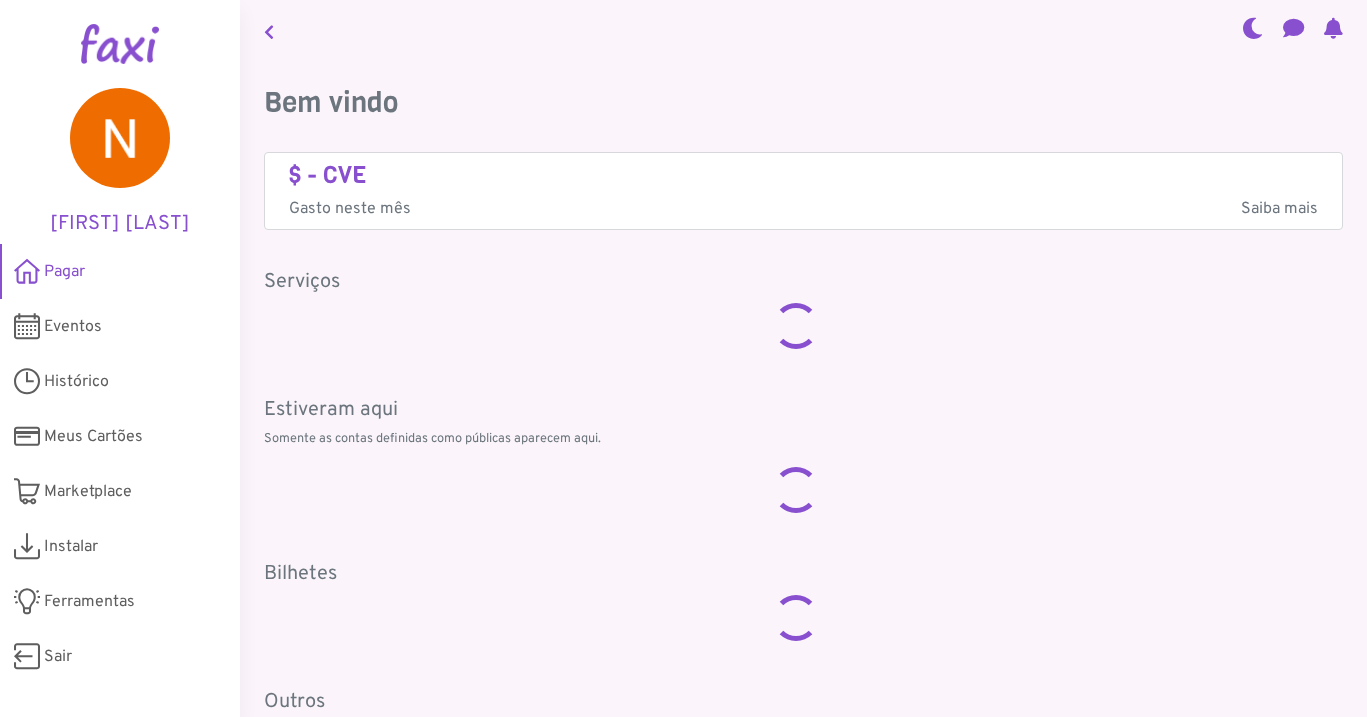 scroll, scrollTop: 0, scrollLeft: 0, axis: both 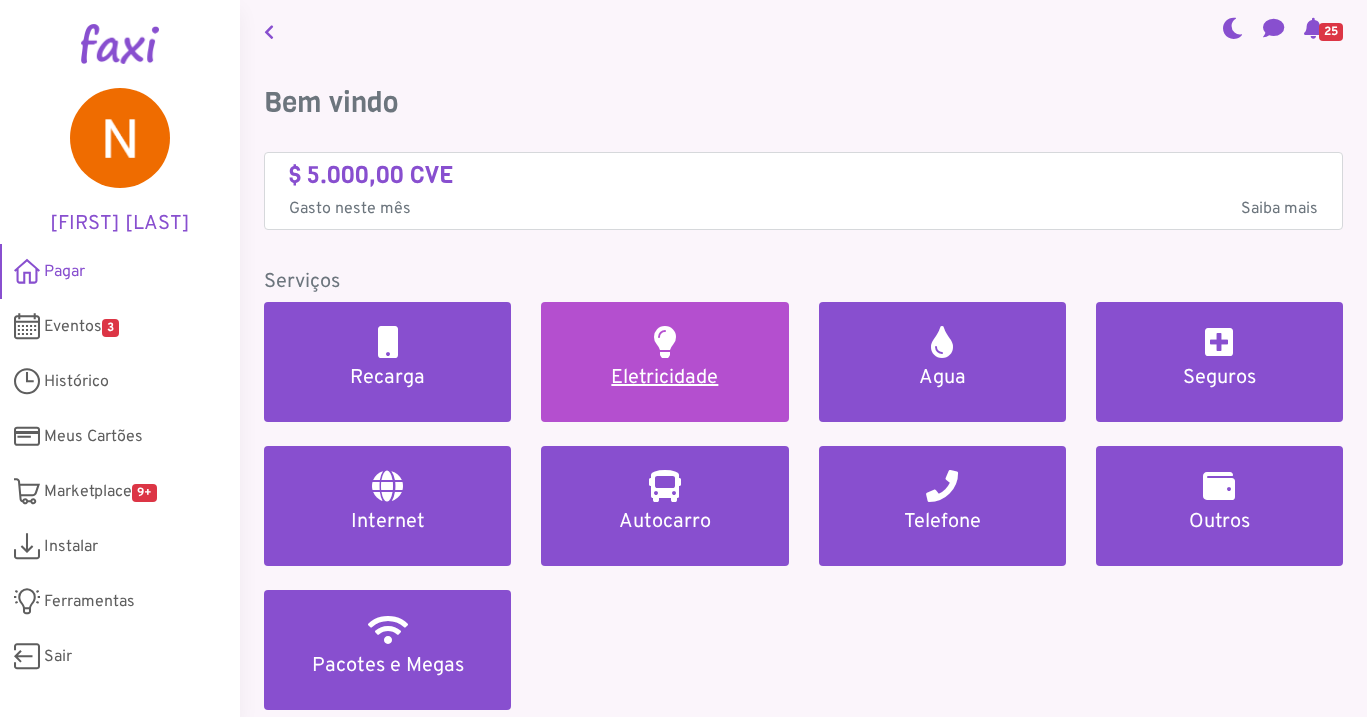 click on "Eletricidade" at bounding box center [664, 378] 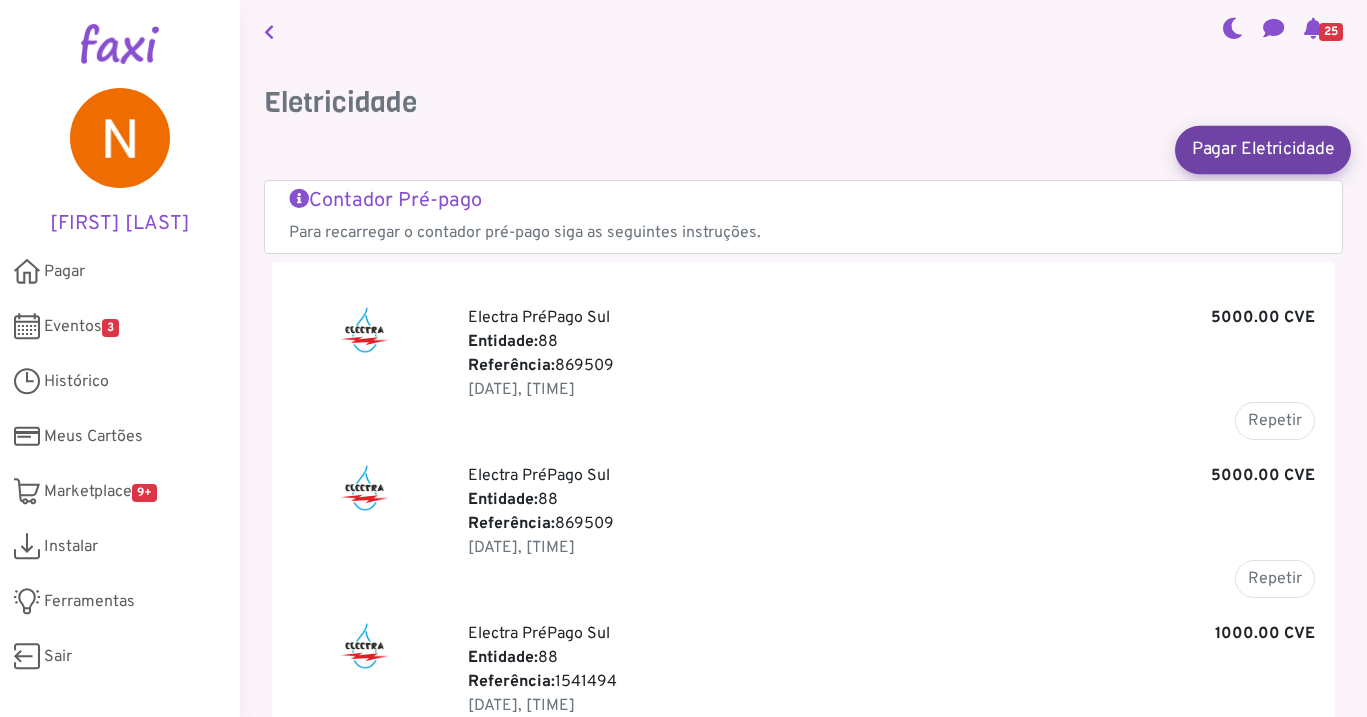 click on "Pagar
Eletricidade" at bounding box center [1263, 149] 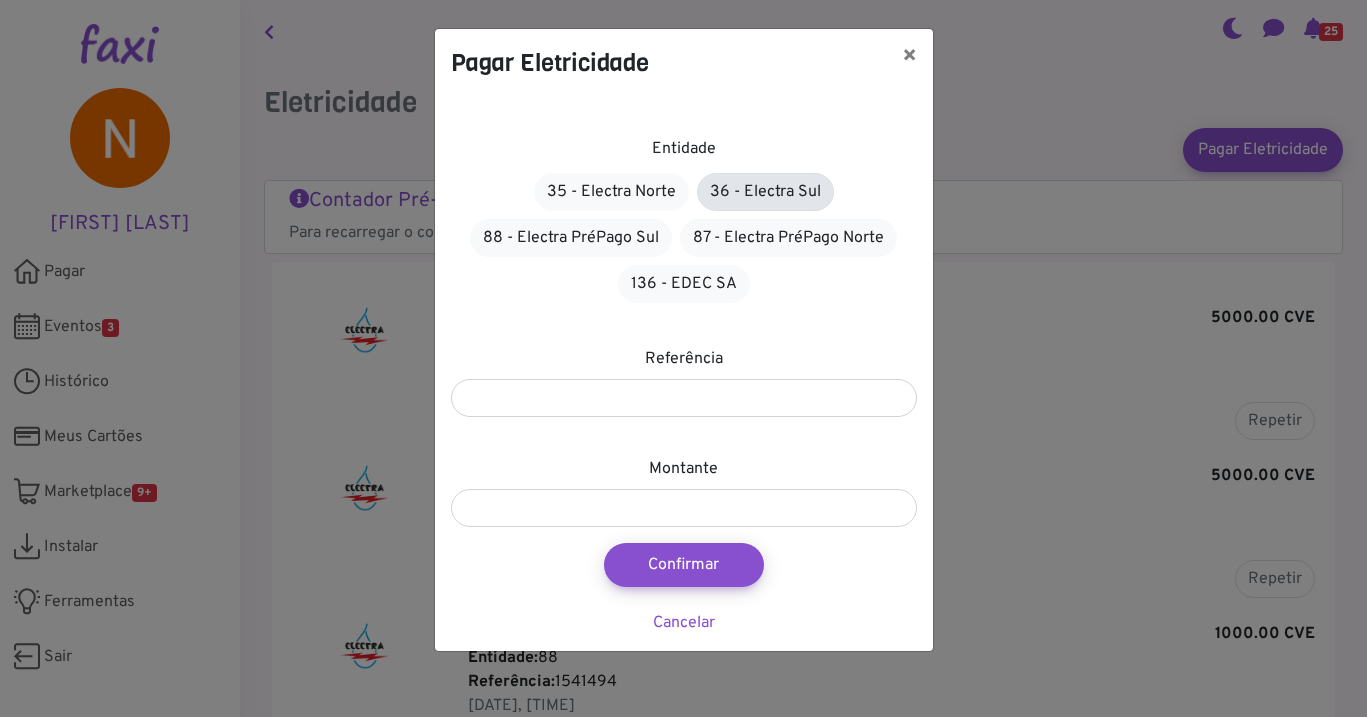 click on "36
-
Electra Sul" at bounding box center (765, 192) 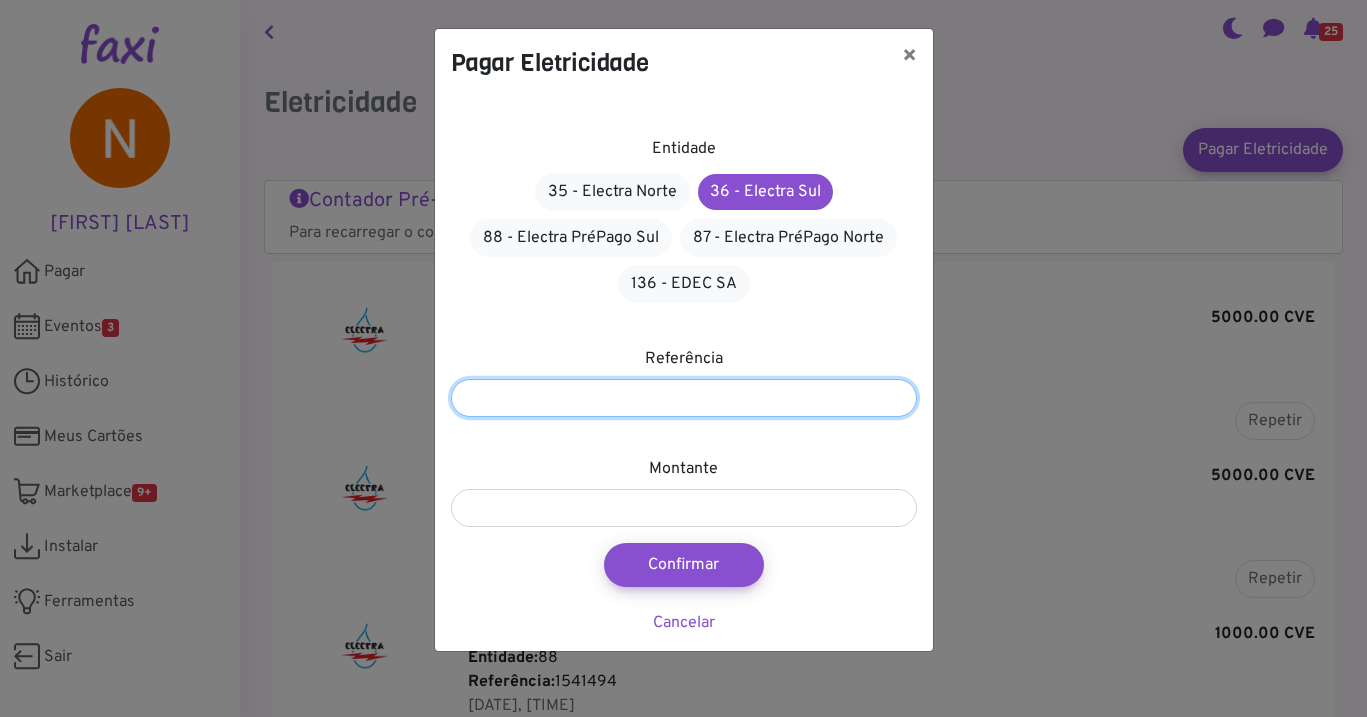 click at bounding box center [684, 398] 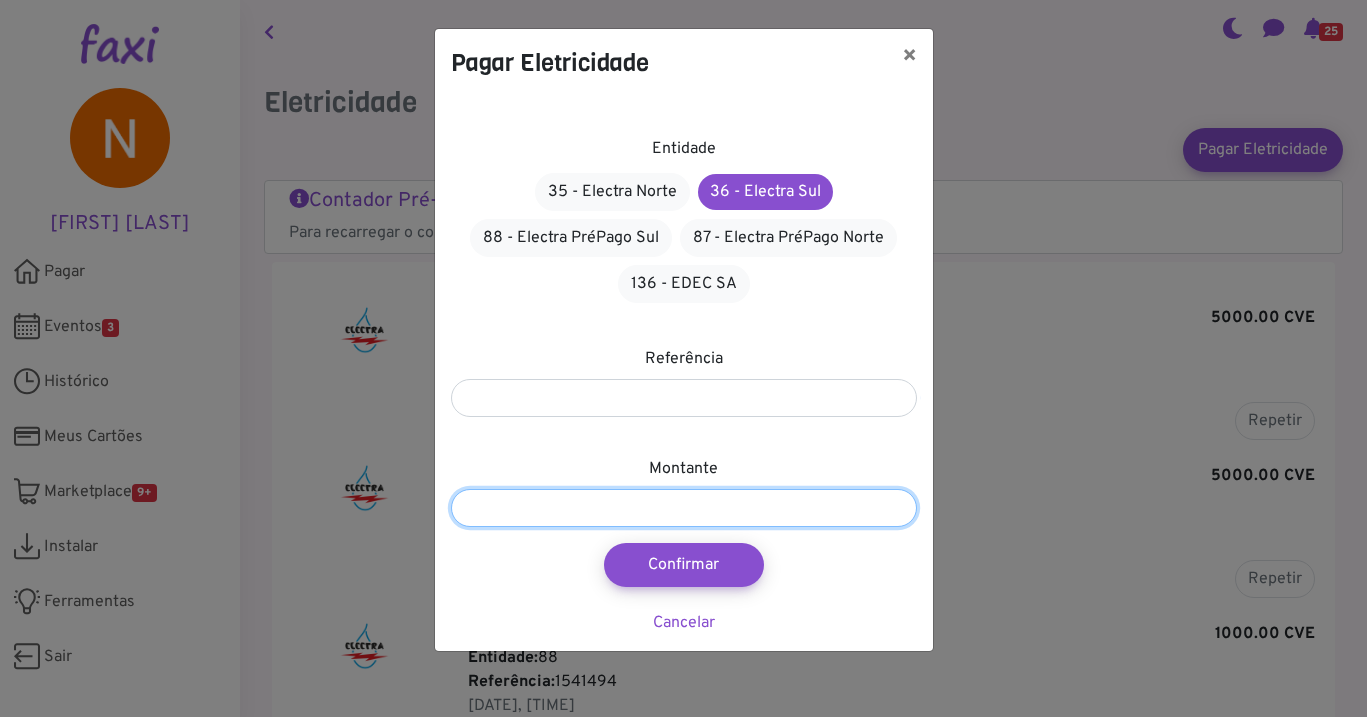 click at bounding box center [684, 508] 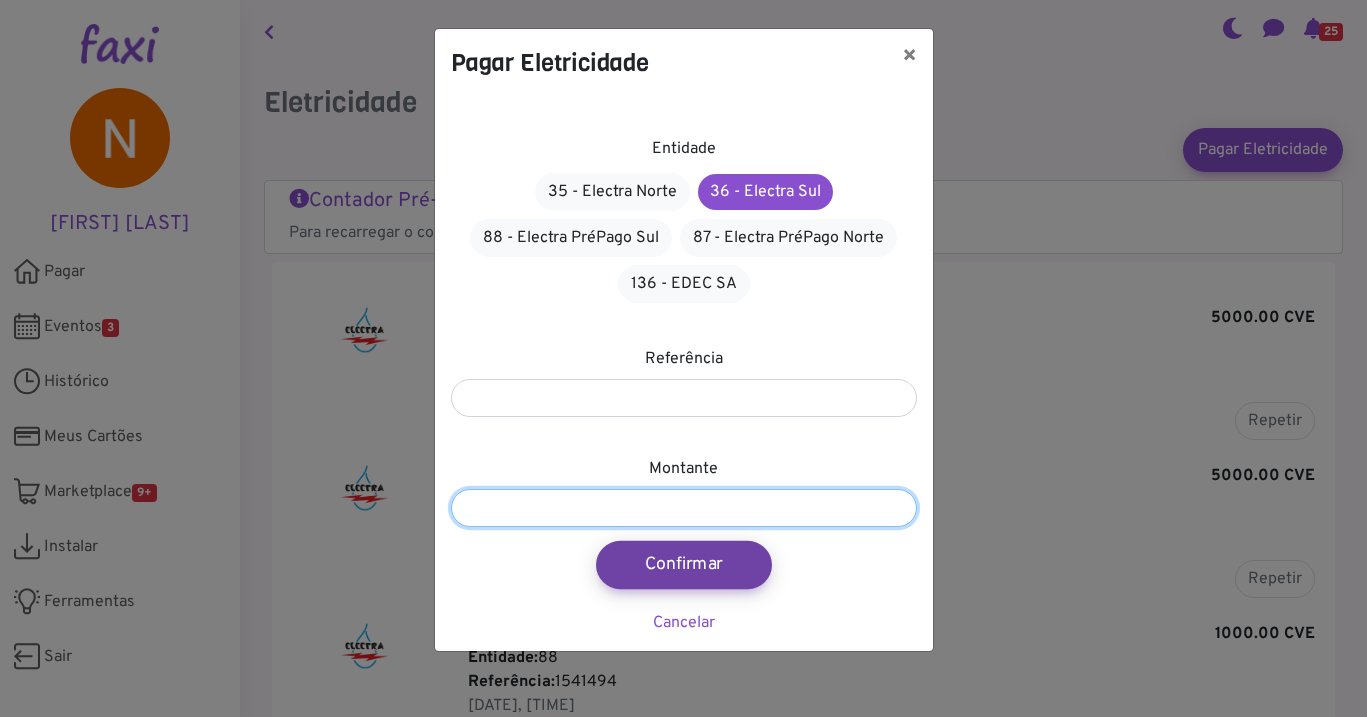 type on "****" 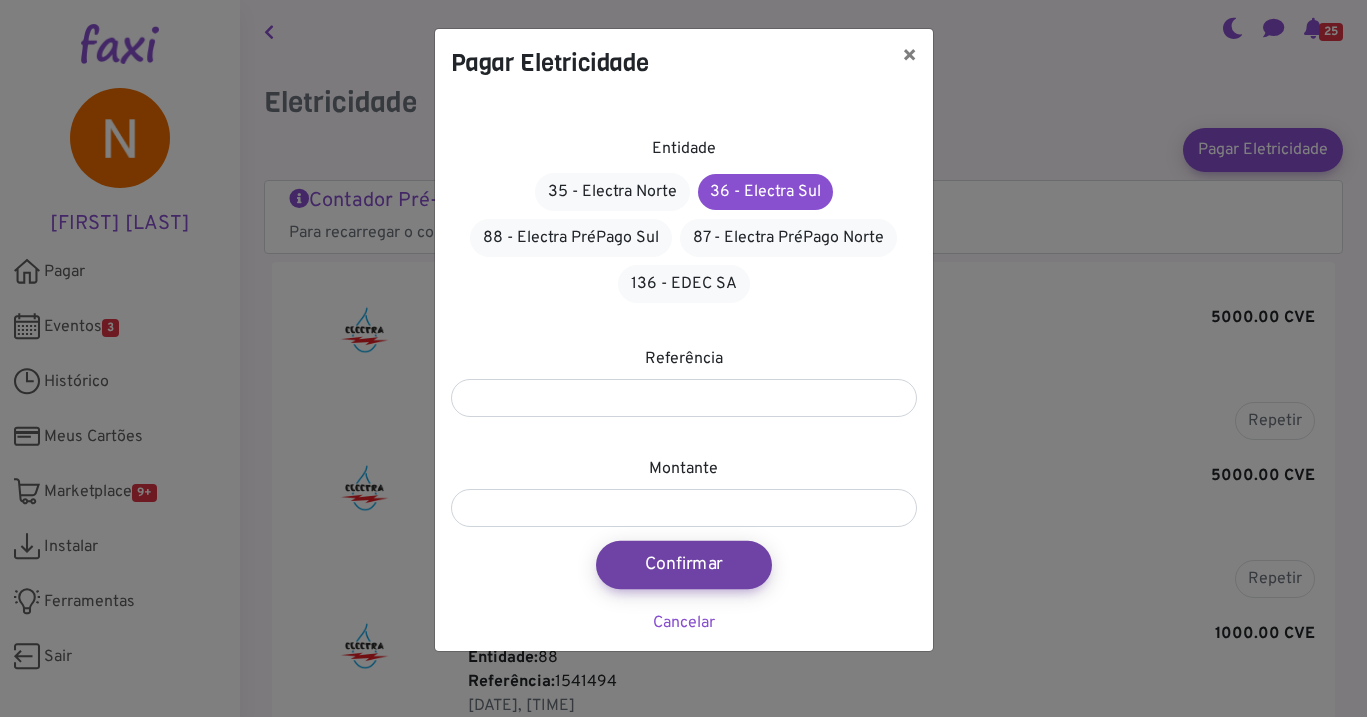 click on "Confirmar" at bounding box center (684, 565) 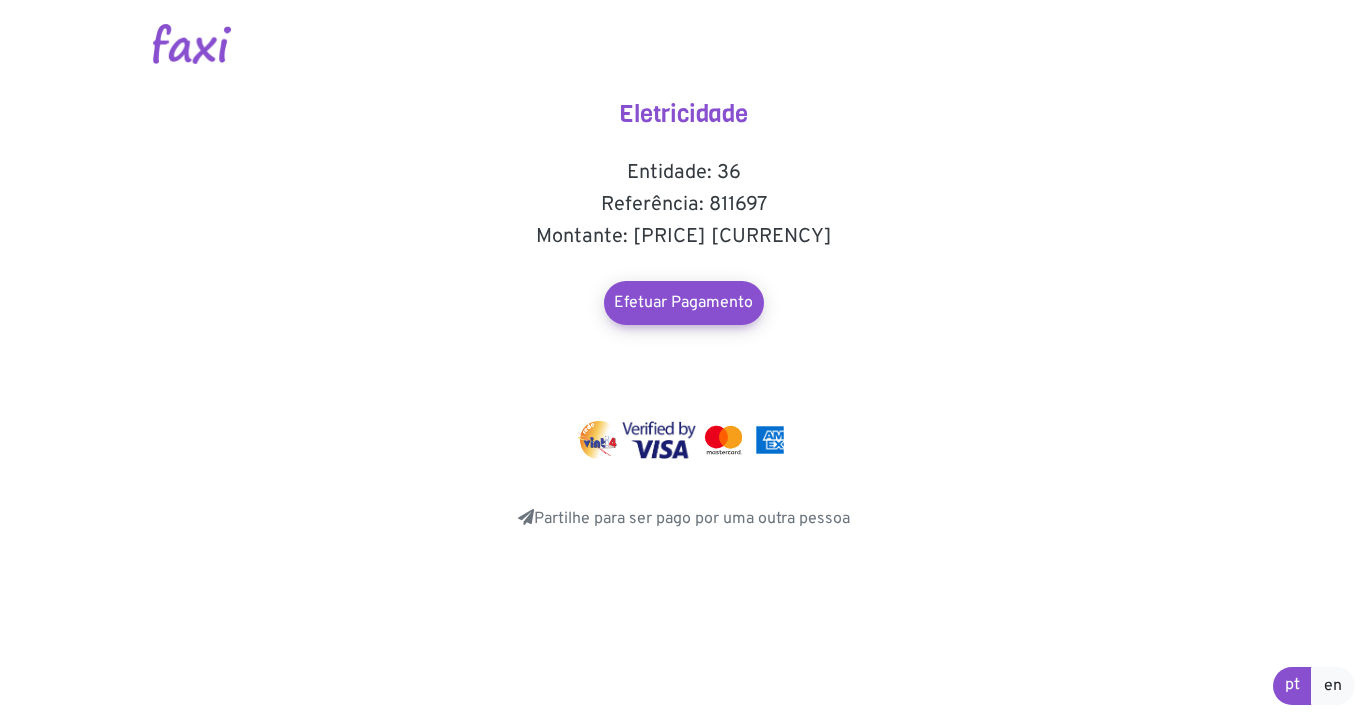 scroll, scrollTop: 0, scrollLeft: 0, axis: both 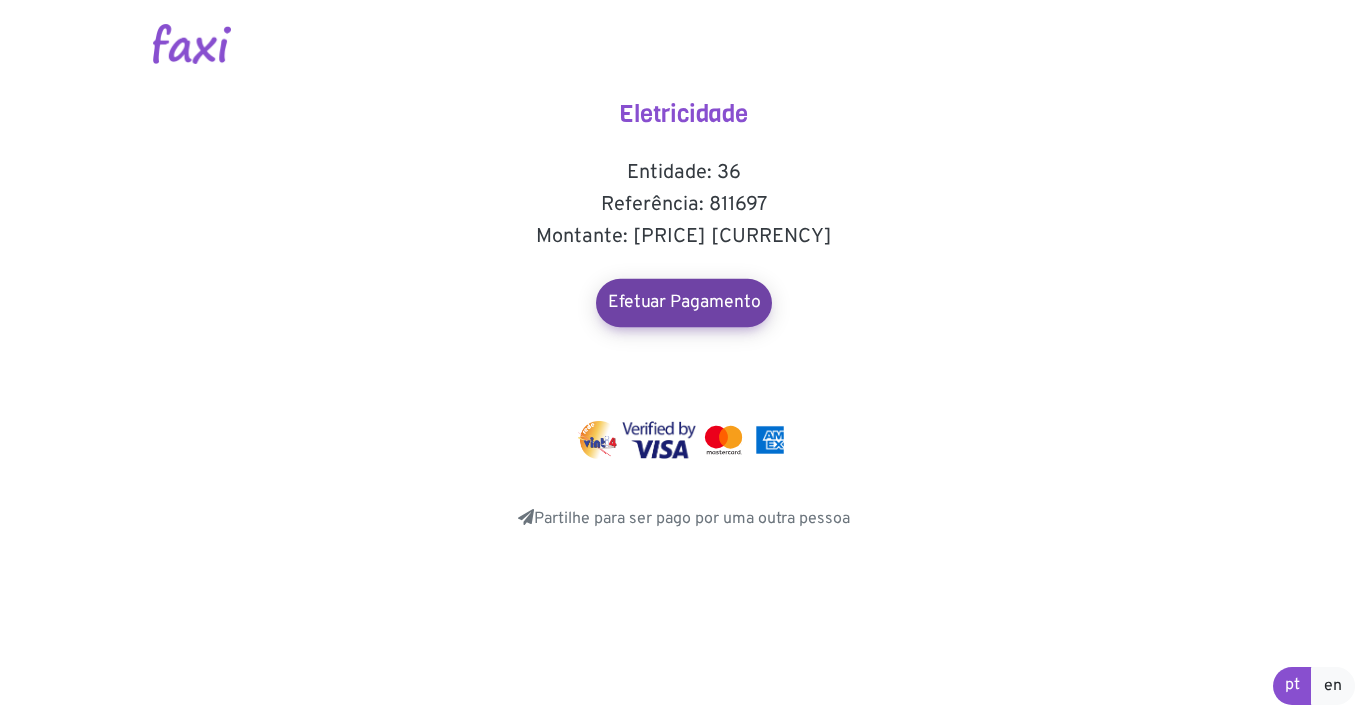 click on "Efetuar Pagamento" at bounding box center [684, 303] 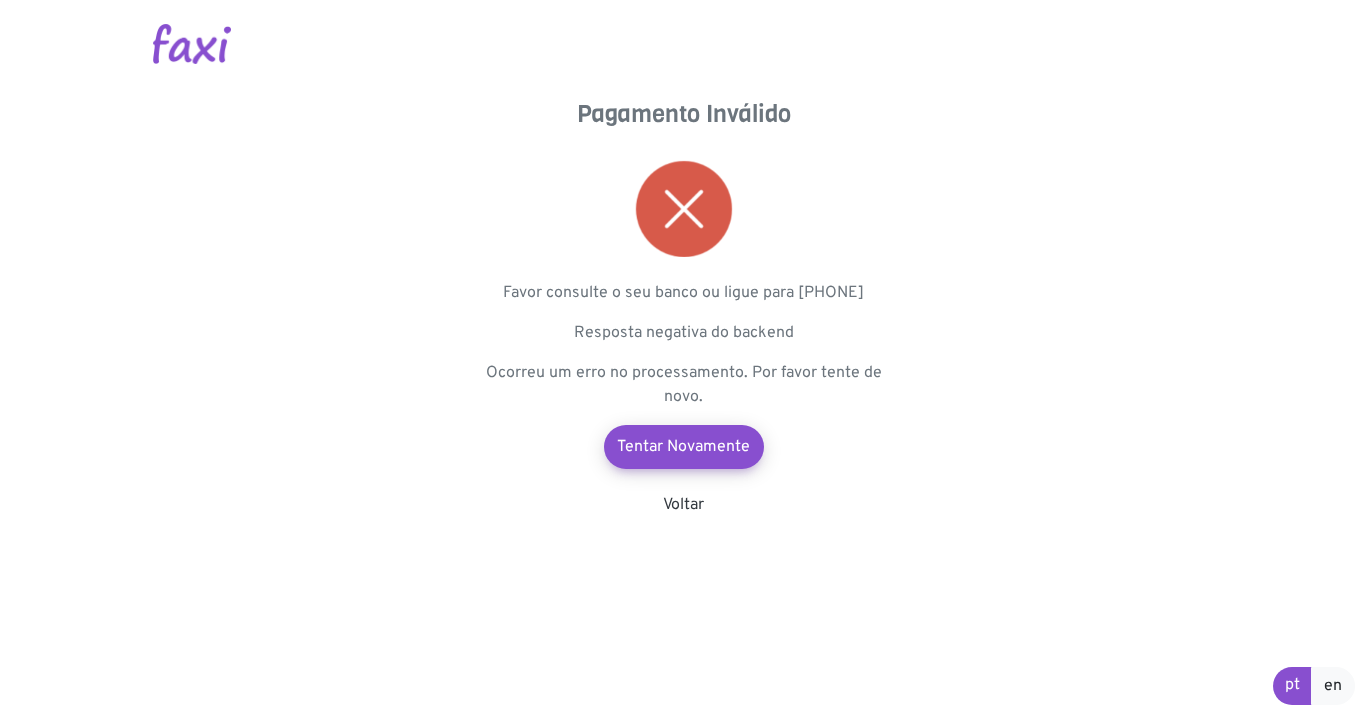 scroll, scrollTop: 0, scrollLeft: 0, axis: both 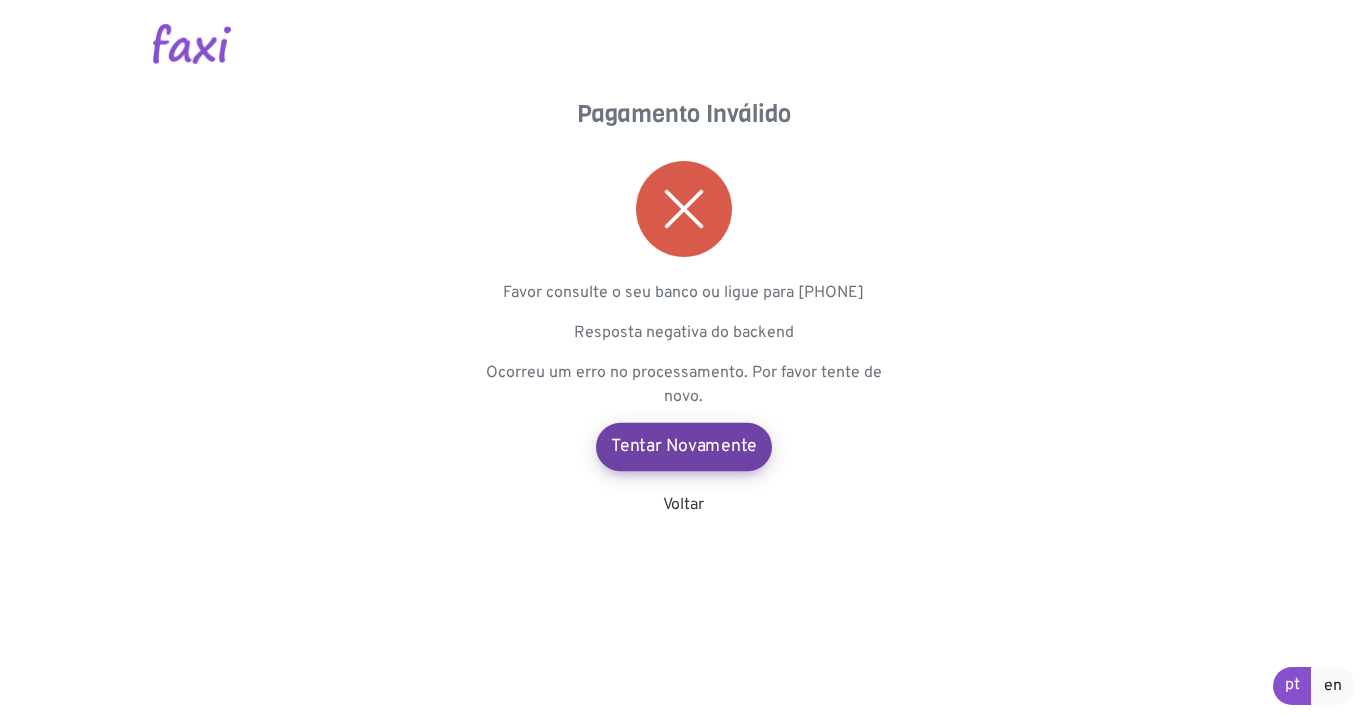 click on "Tentar Novamente" at bounding box center (684, 447) 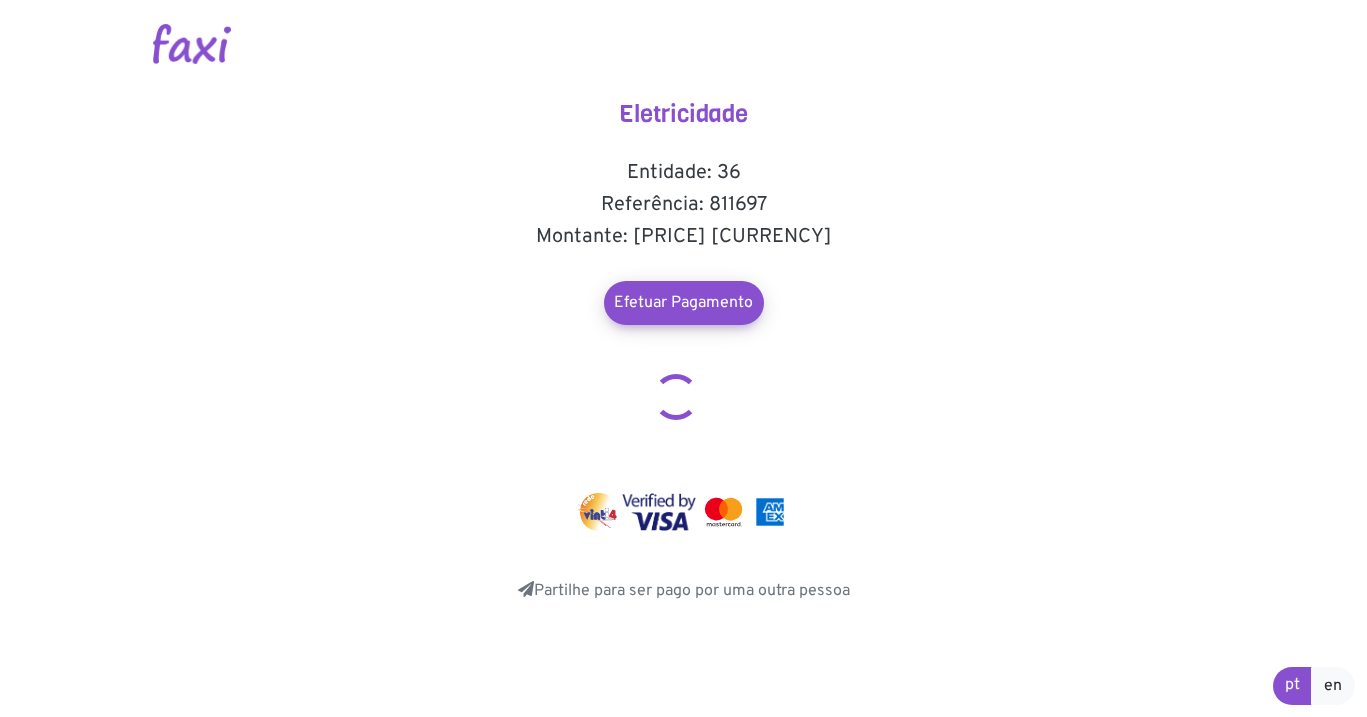scroll, scrollTop: 0, scrollLeft: 0, axis: both 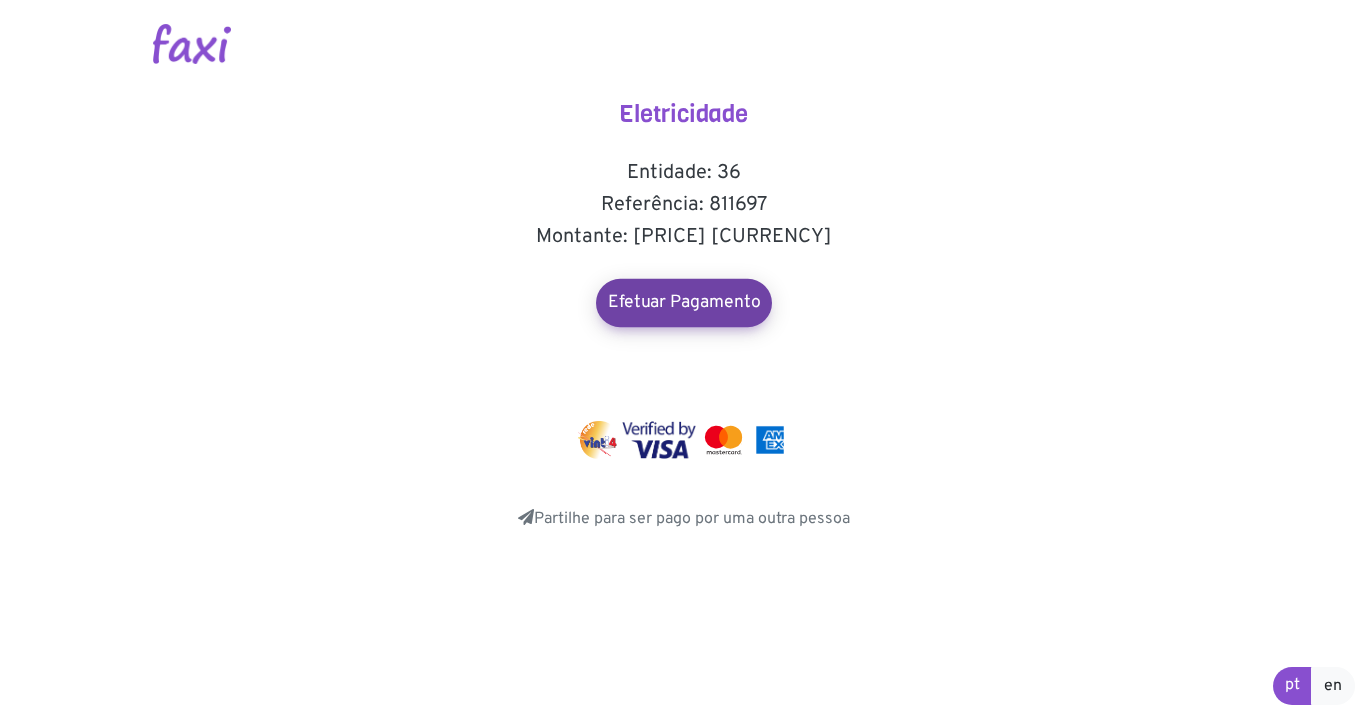 click on "Efetuar Pagamento" at bounding box center (684, 303) 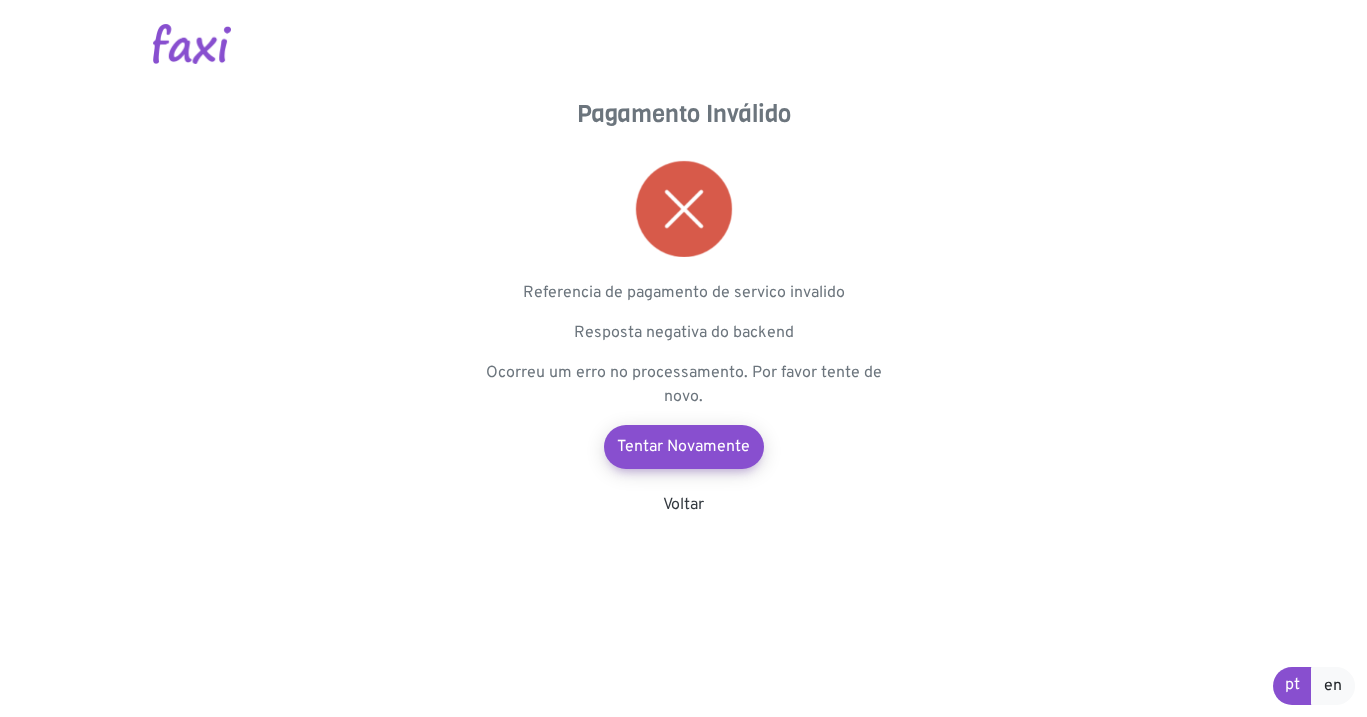 scroll, scrollTop: 0, scrollLeft: 0, axis: both 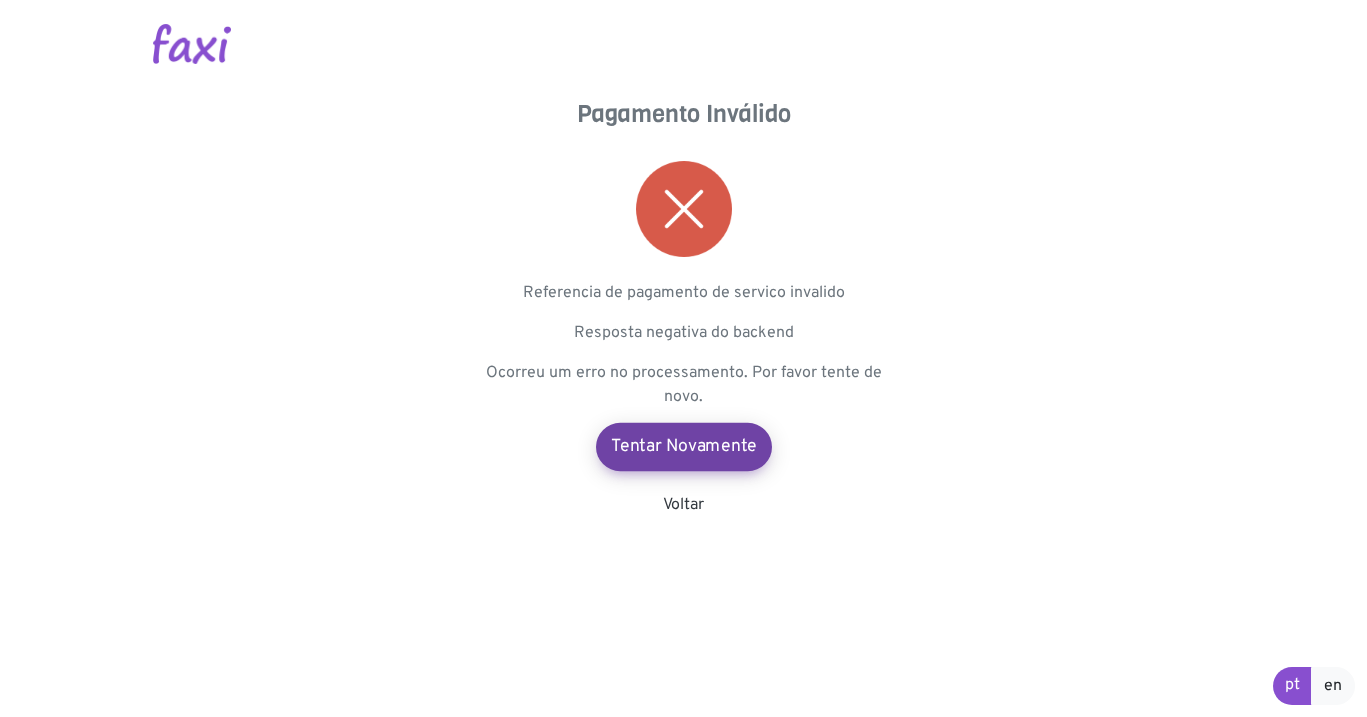 click on "Tentar Novamente" at bounding box center [684, 447] 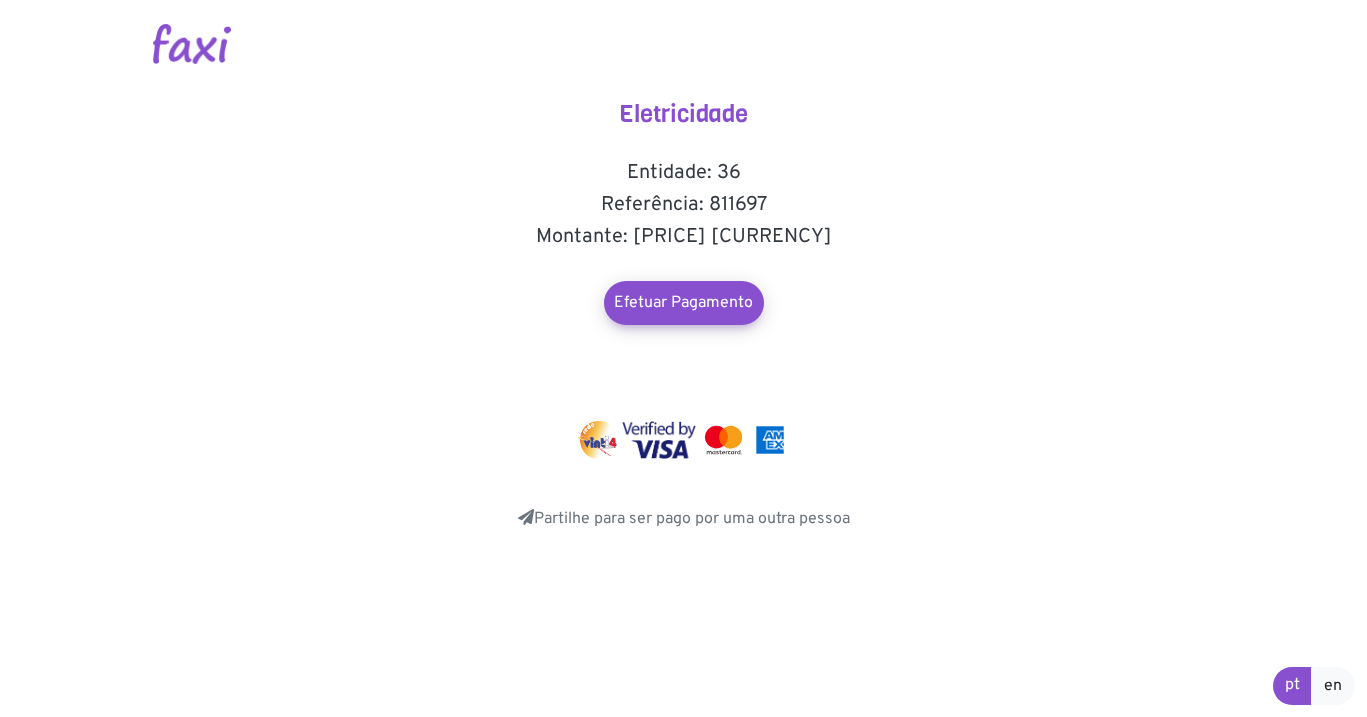 scroll, scrollTop: 0, scrollLeft: 0, axis: both 